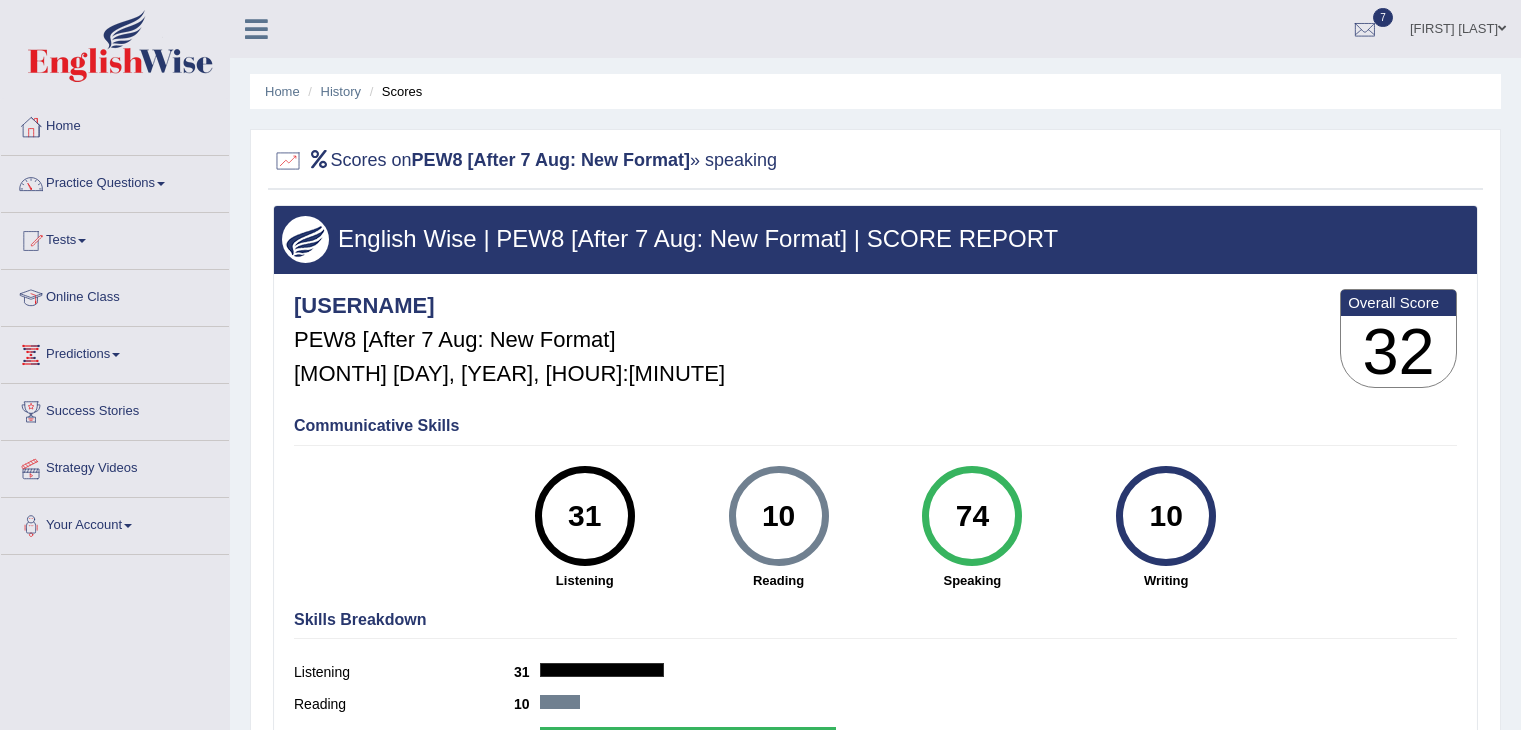 scroll, scrollTop: 148, scrollLeft: 0, axis: vertical 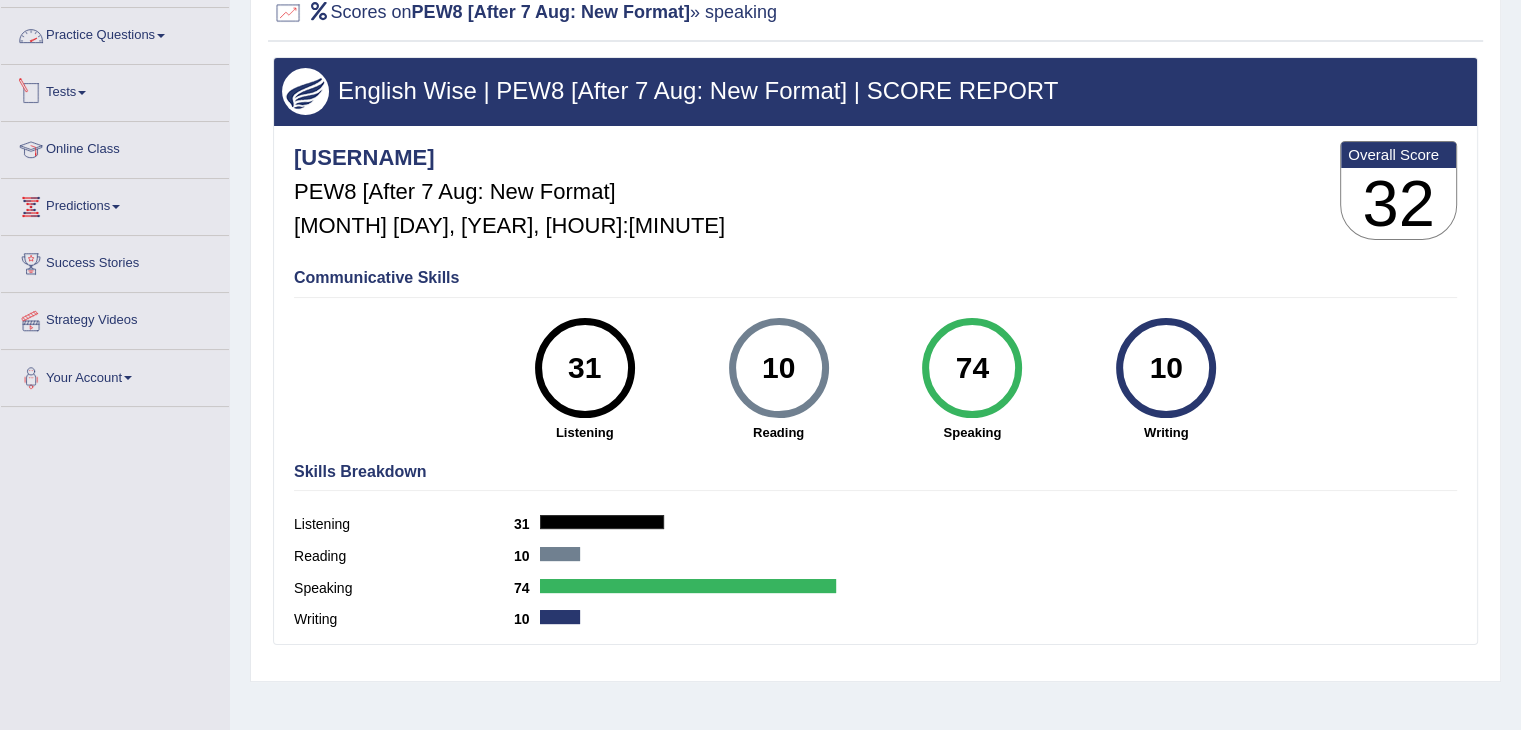 click on "Tests" at bounding box center [115, 90] 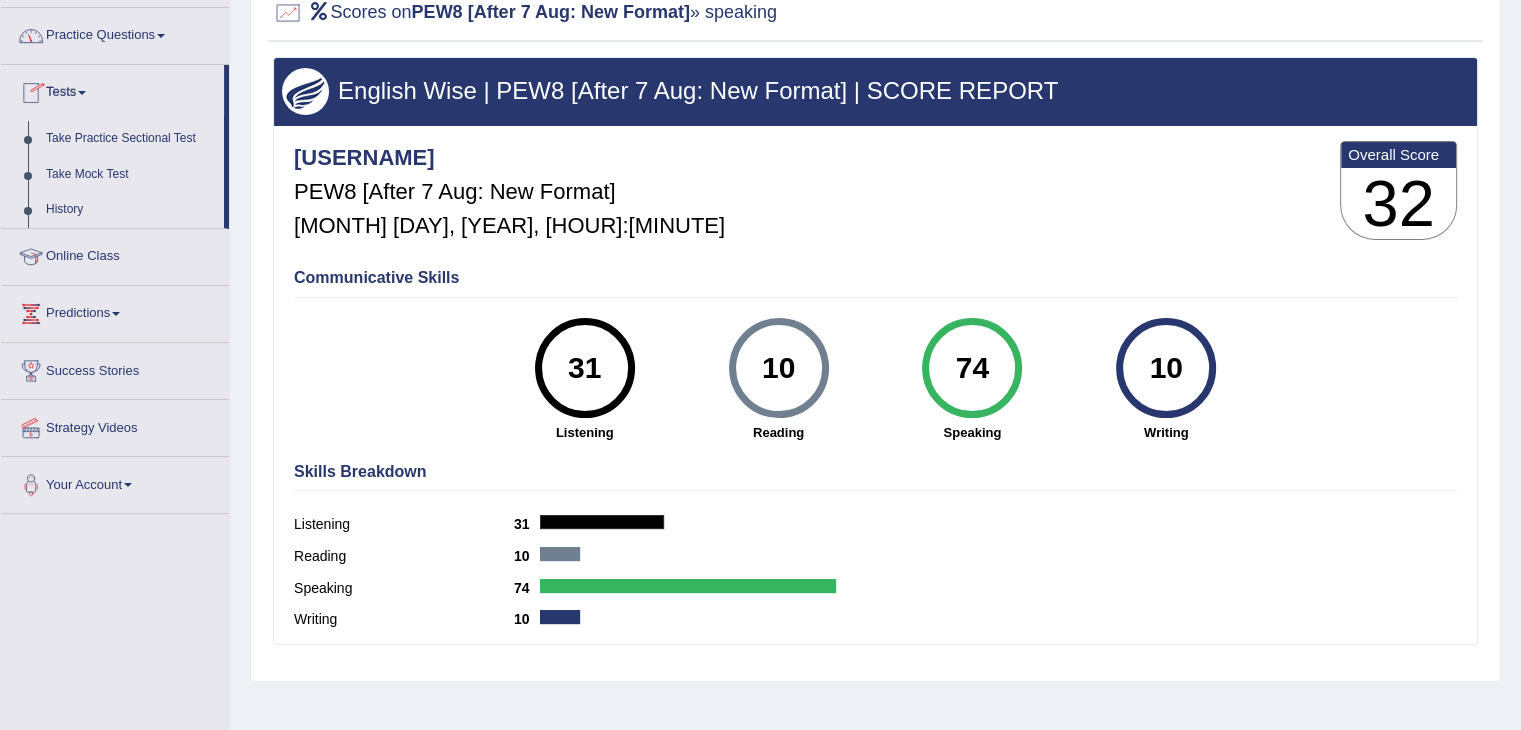 scroll, scrollTop: 0, scrollLeft: 0, axis: both 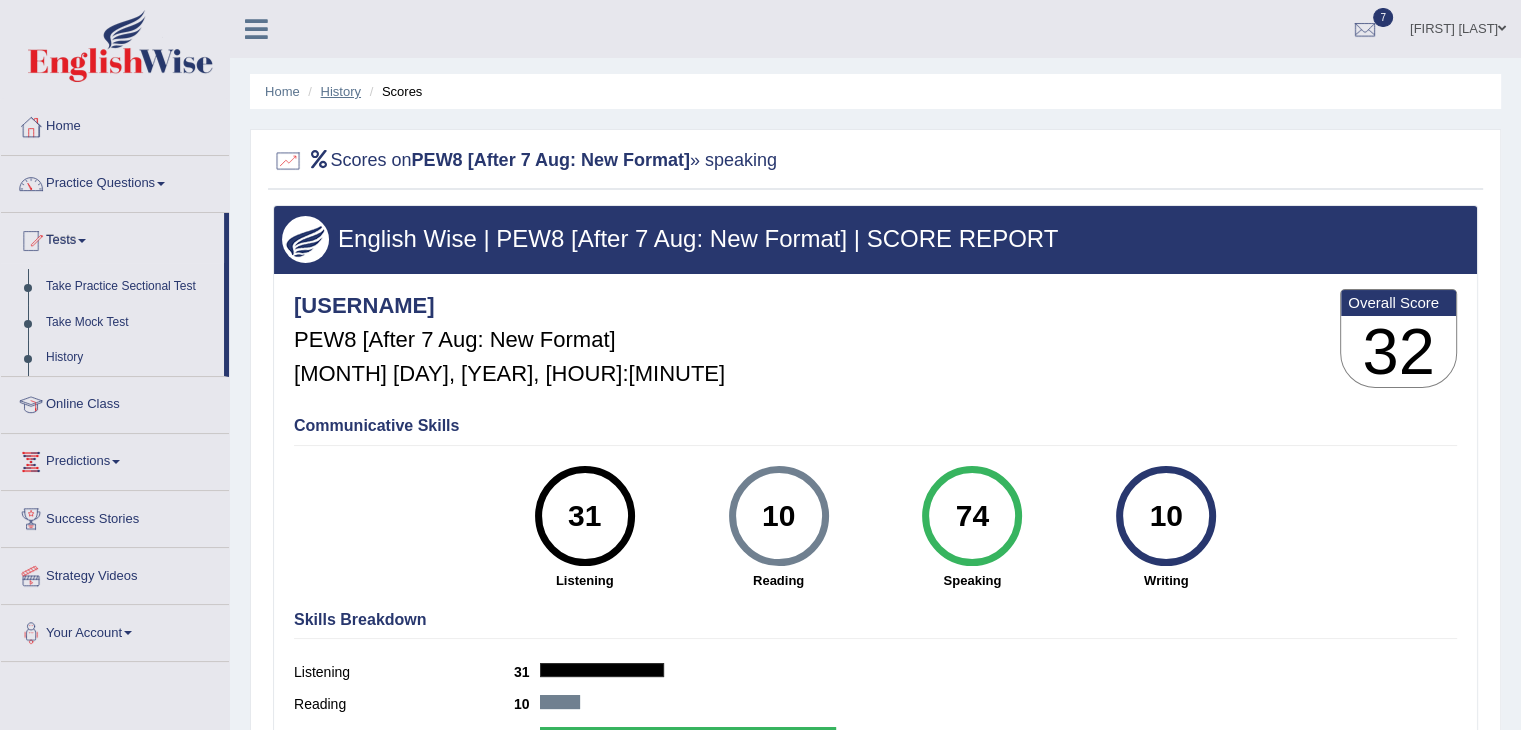 click on "History" at bounding box center [341, 91] 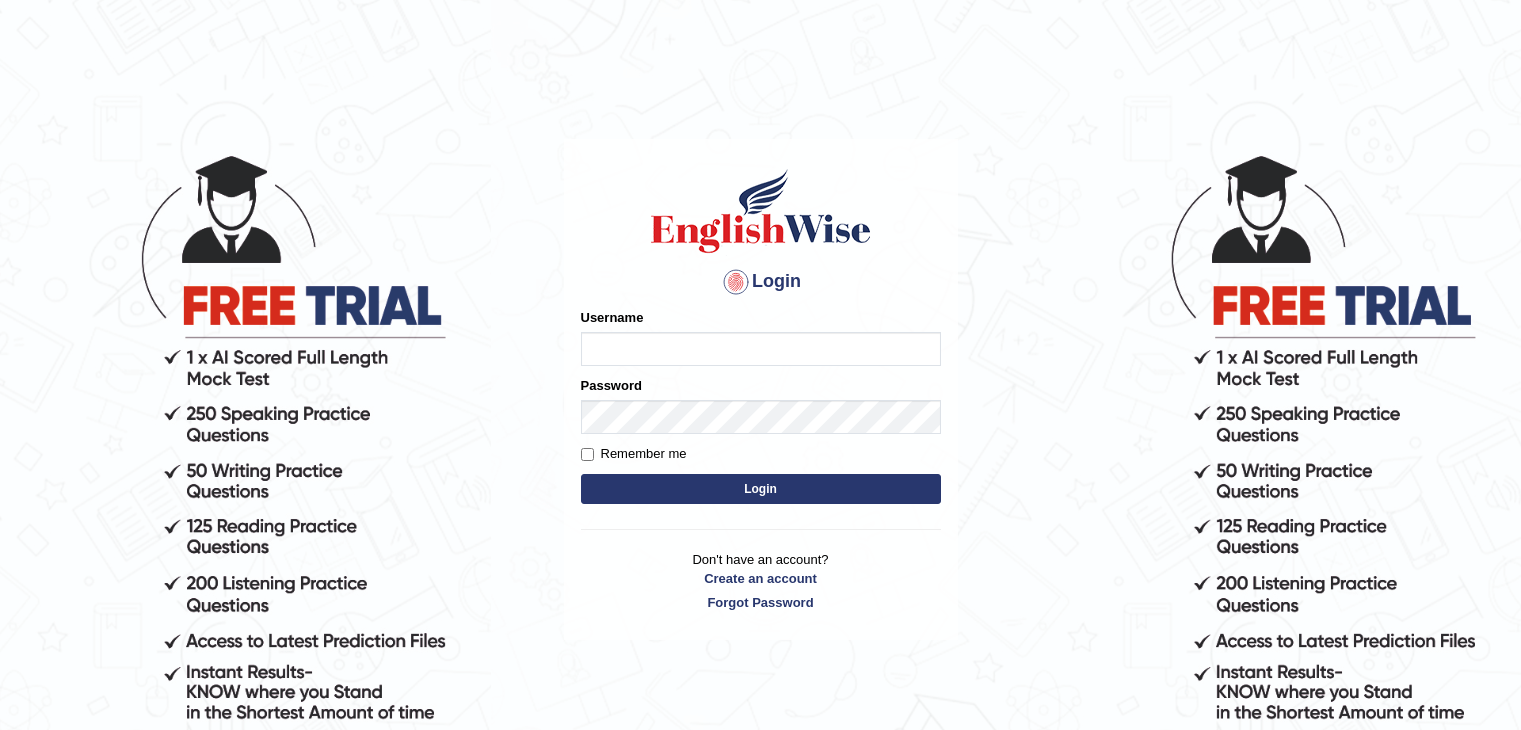 scroll, scrollTop: 112, scrollLeft: 0, axis: vertical 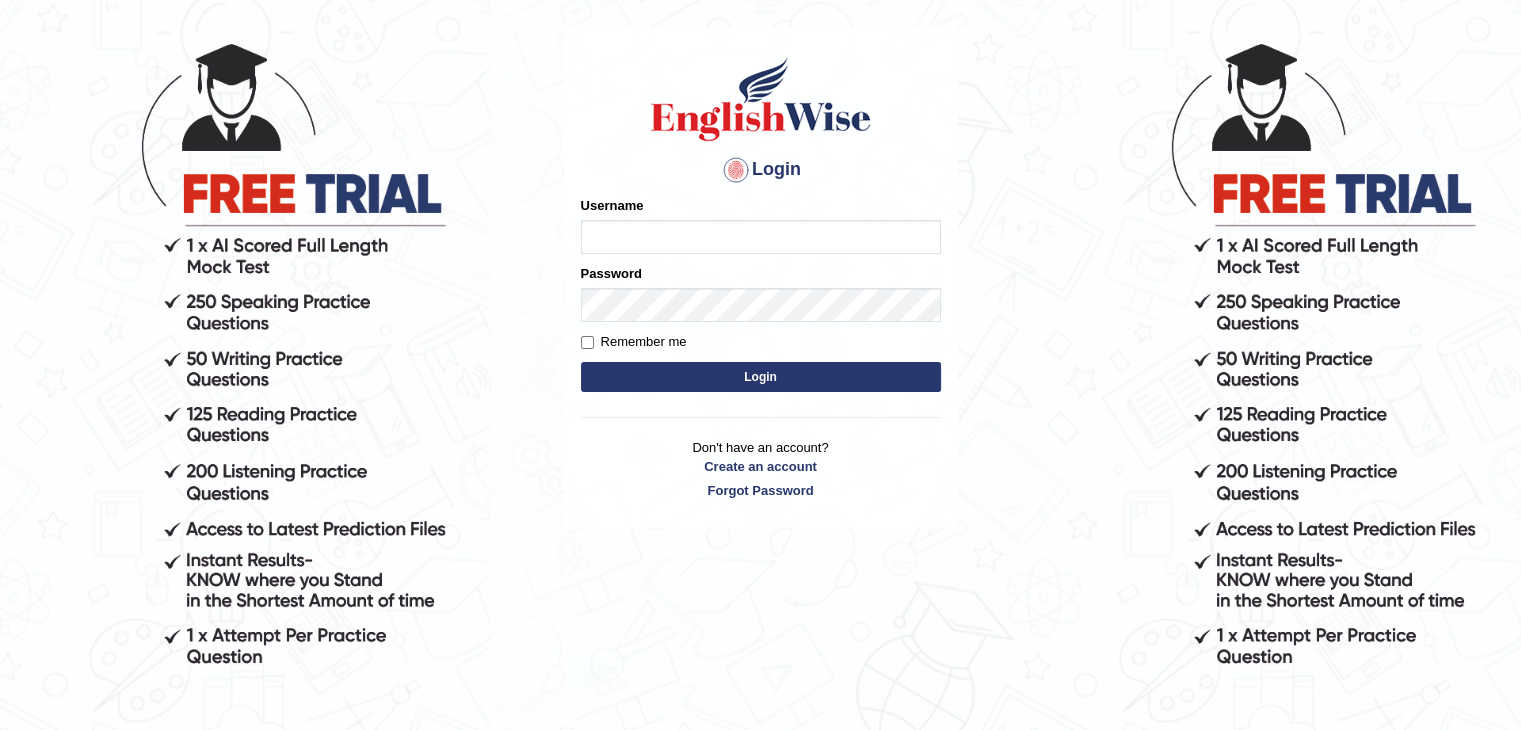 type on "Gurpinder1898" 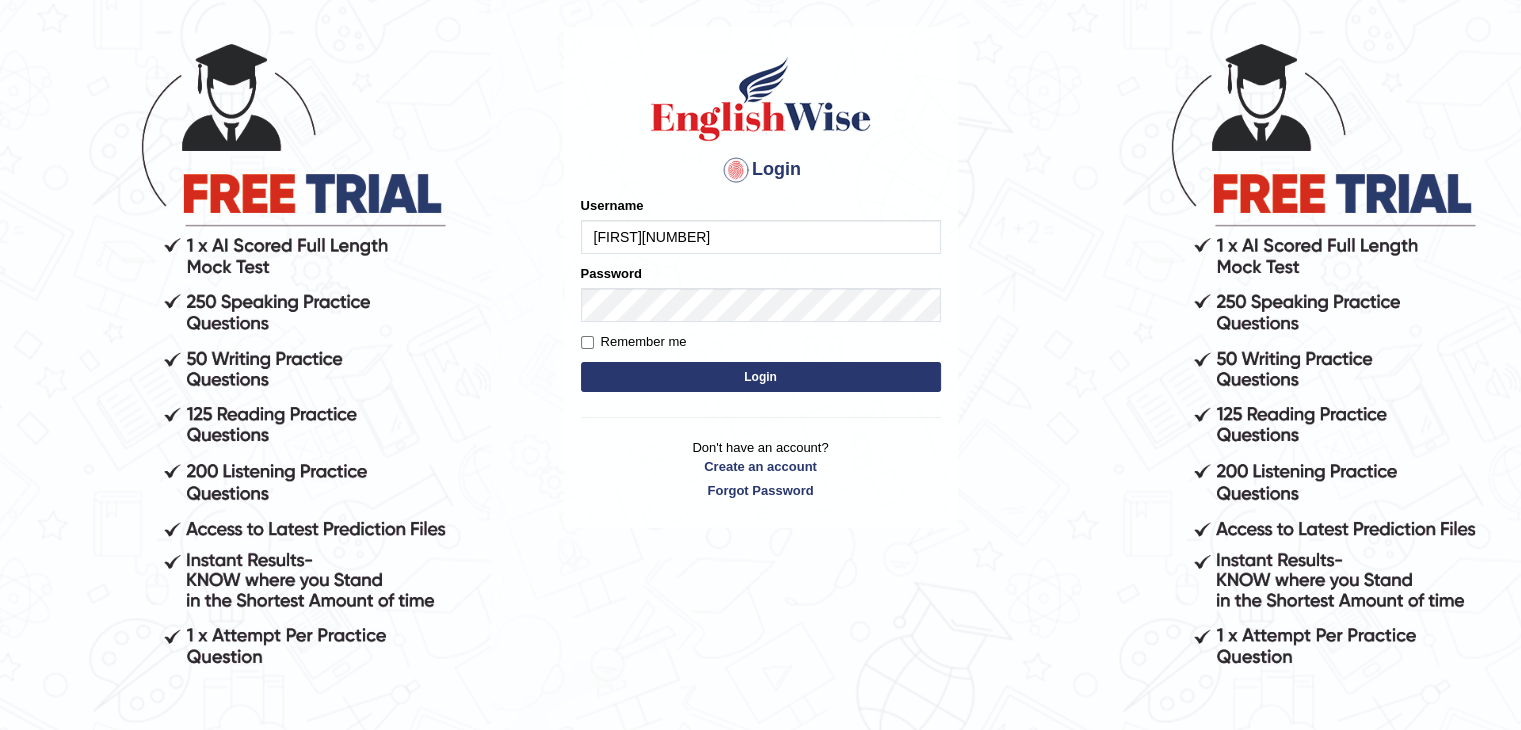 click on "Login" at bounding box center [761, 377] 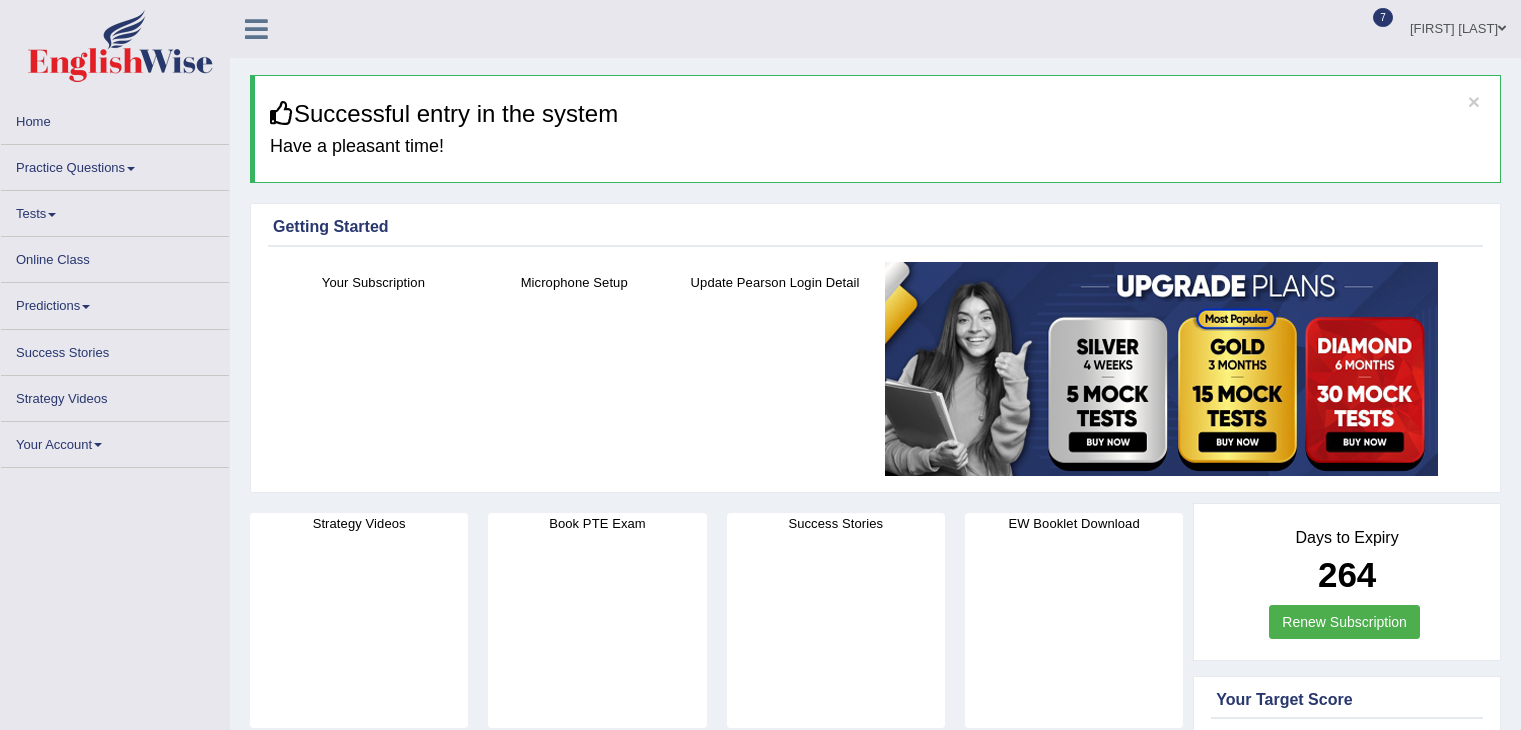 scroll, scrollTop: 0, scrollLeft: 0, axis: both 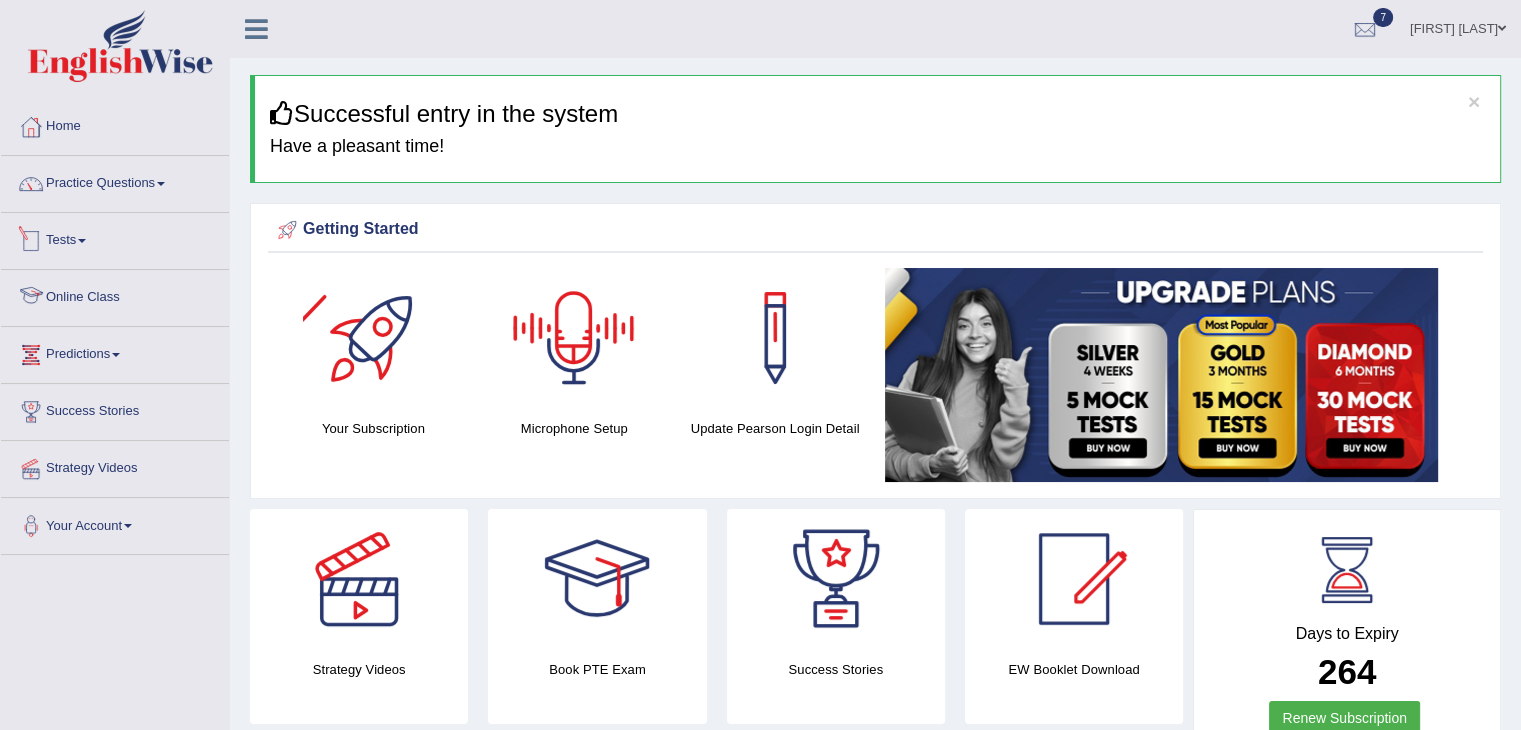 click on "Tests" at bounding box center (115, 238) 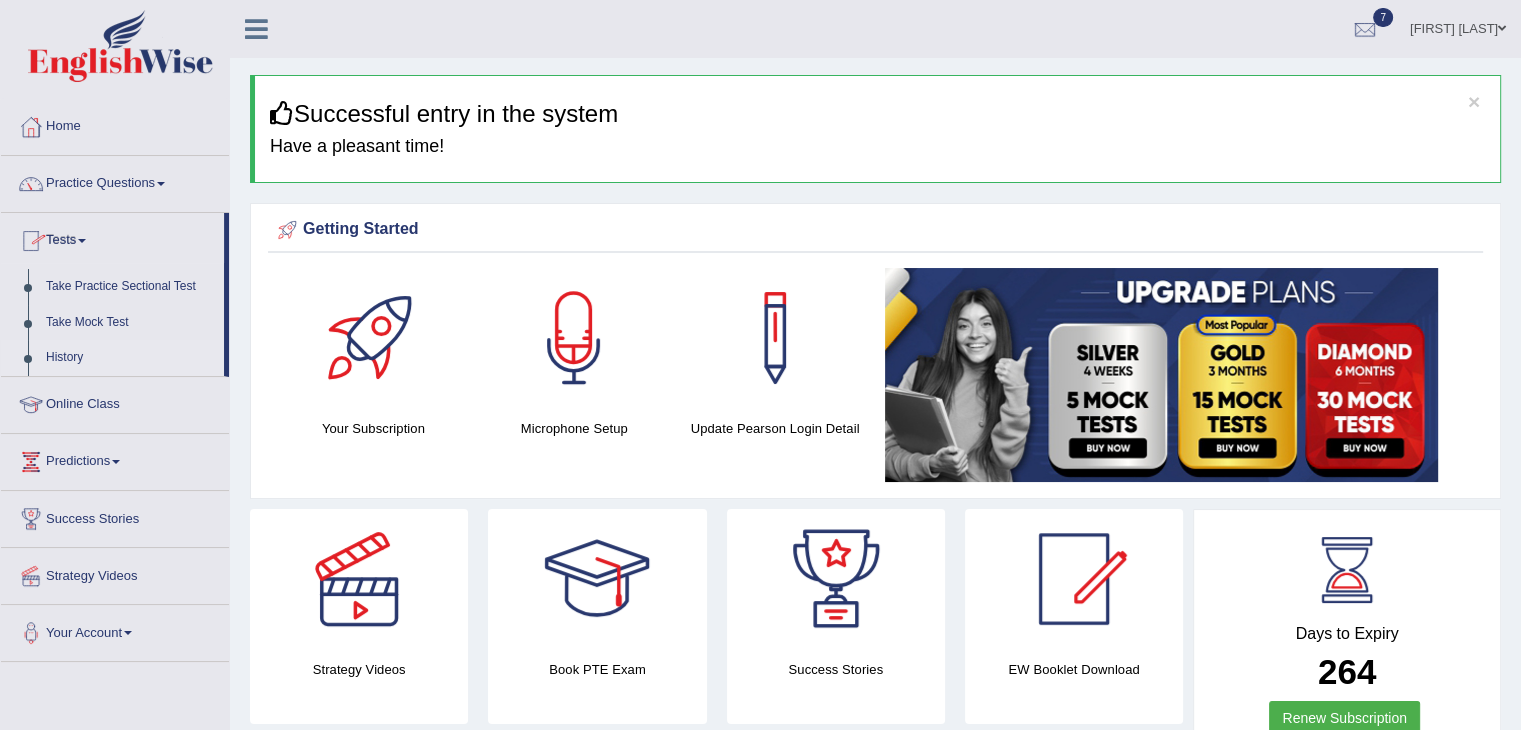 click on "History" at bounding box center [130, 358] 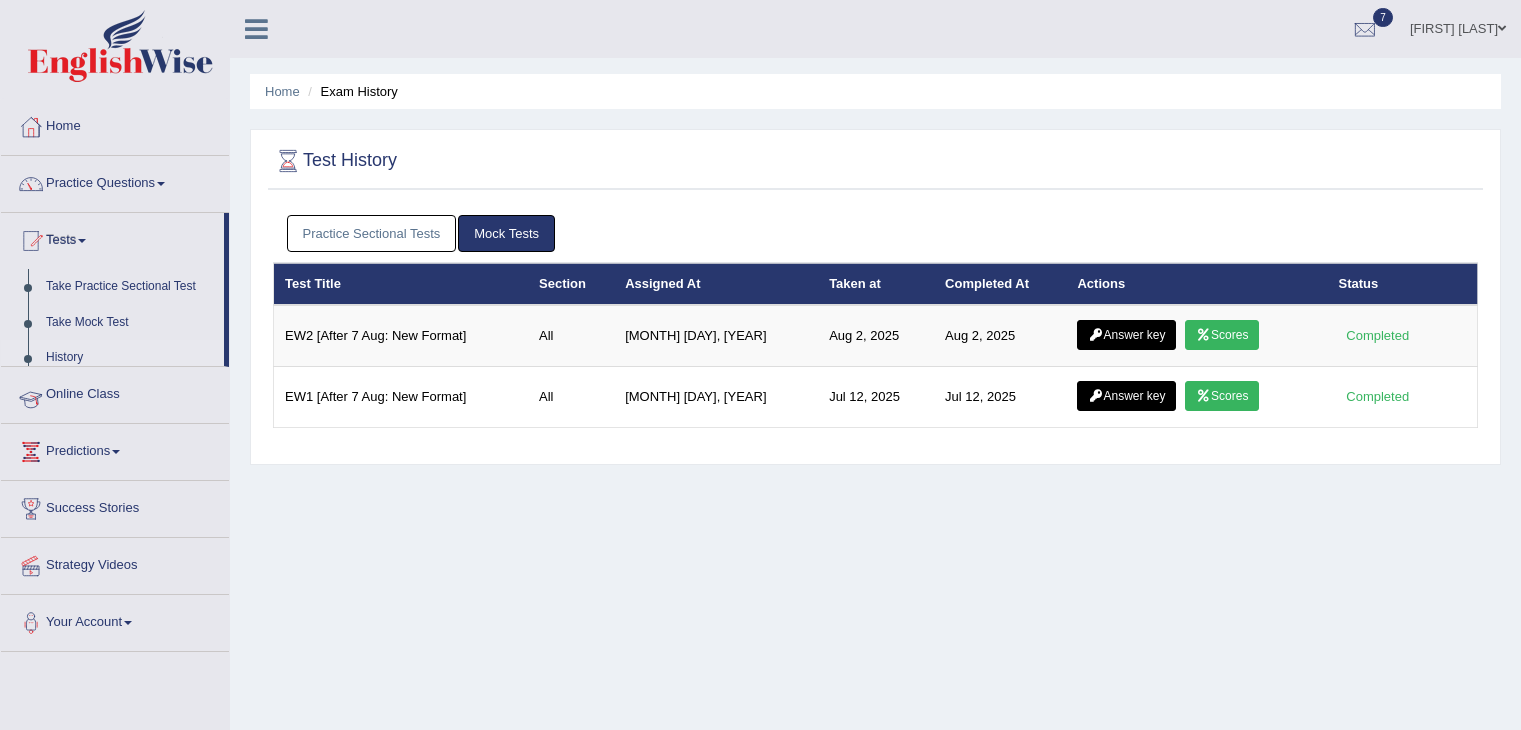 scroll, scrollTop: 0, scrollLeft: 0, axis: both 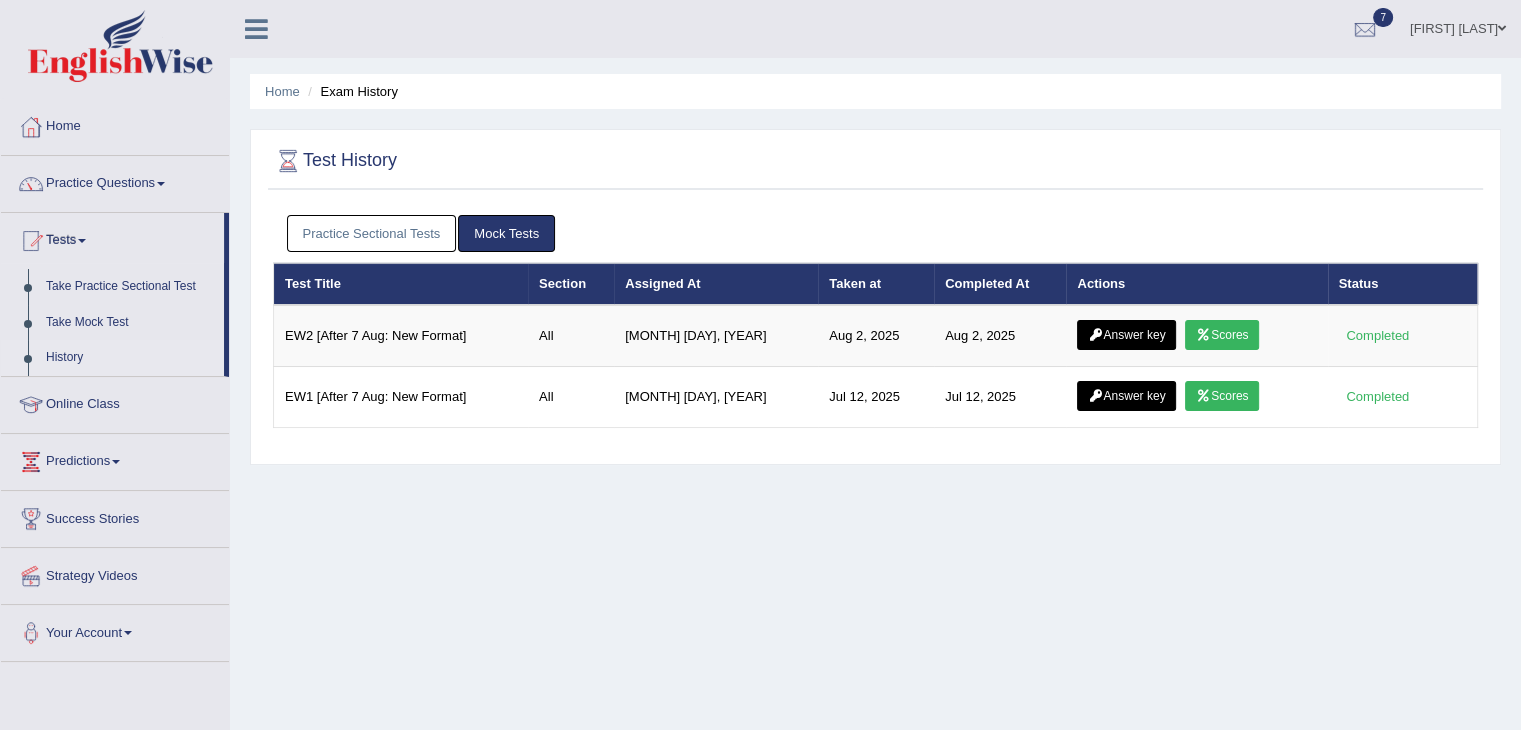 click on "Practice Sectional Tests" at bounding box center [372, 233] 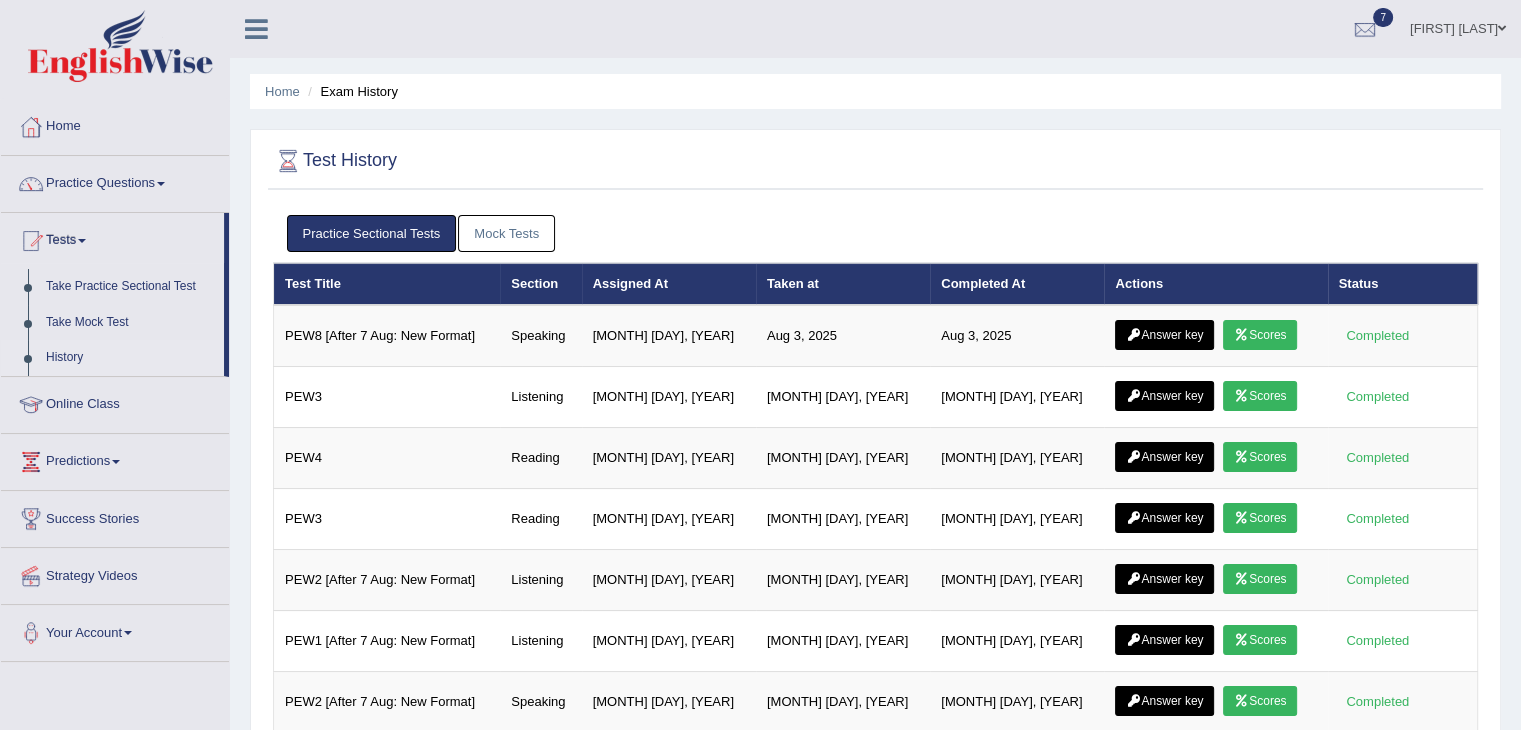 click on "Mock Tests" at bounding box center [506, 233] 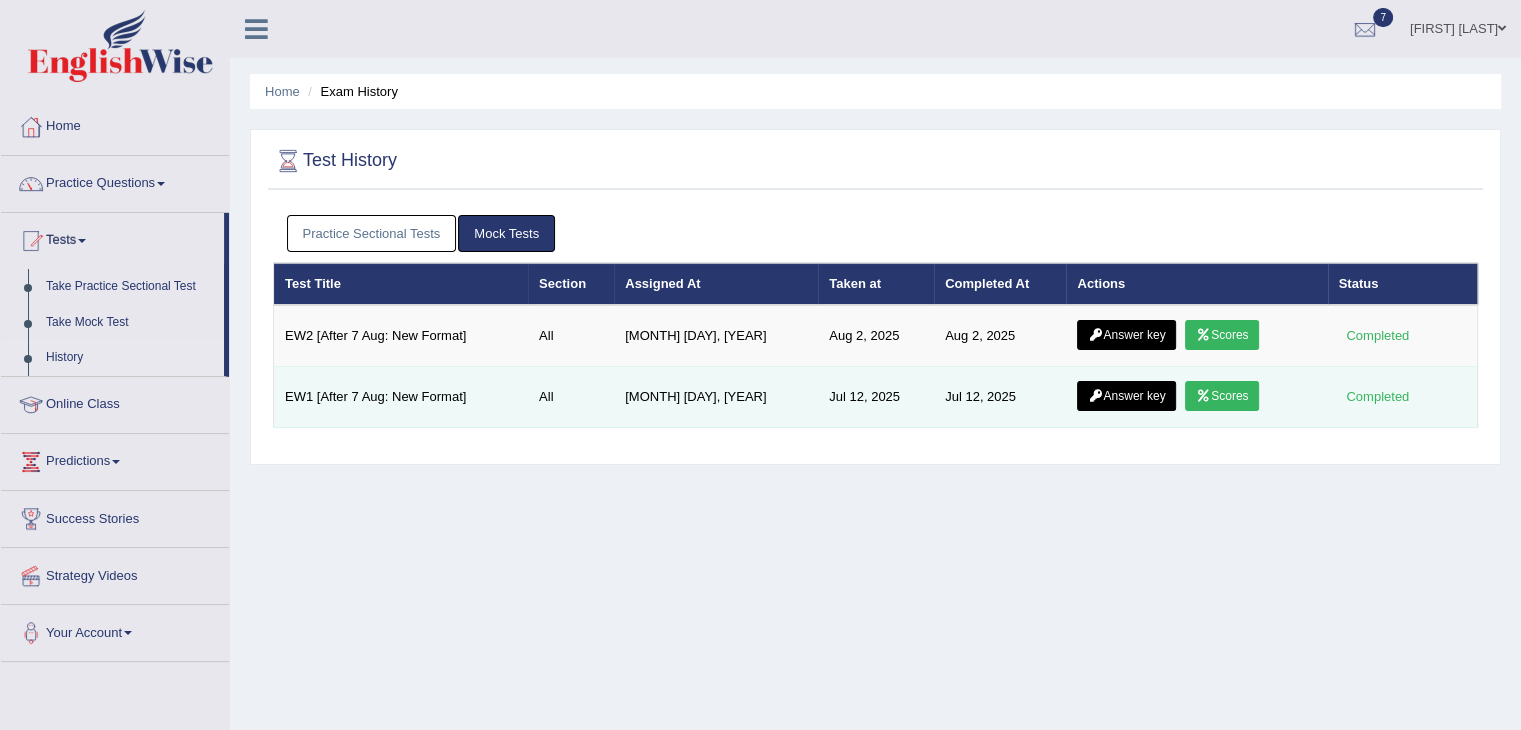 click on "Scores" at bounding box center [1222, 396] 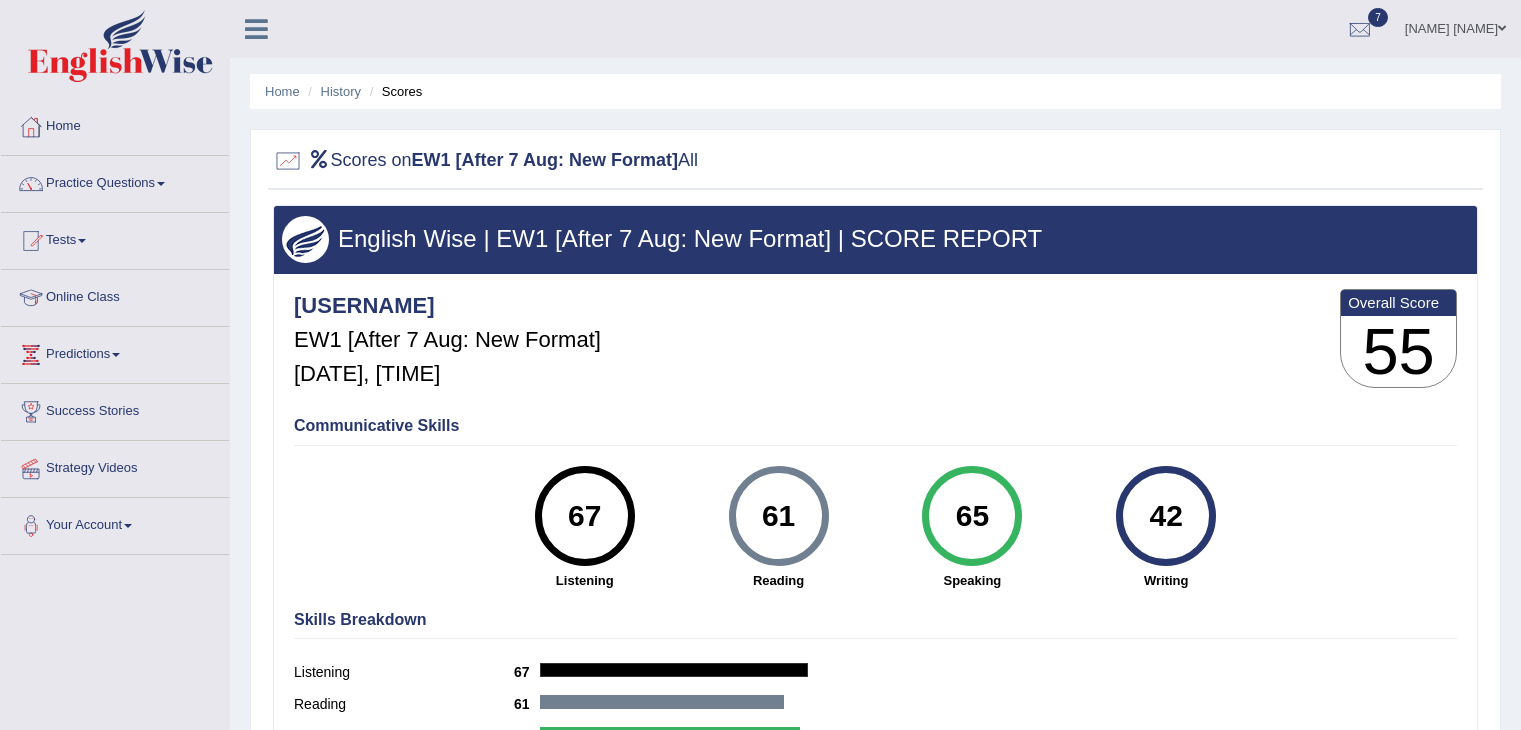 scroll, scrollTop: 0, scrollLeft: 0, axis: both 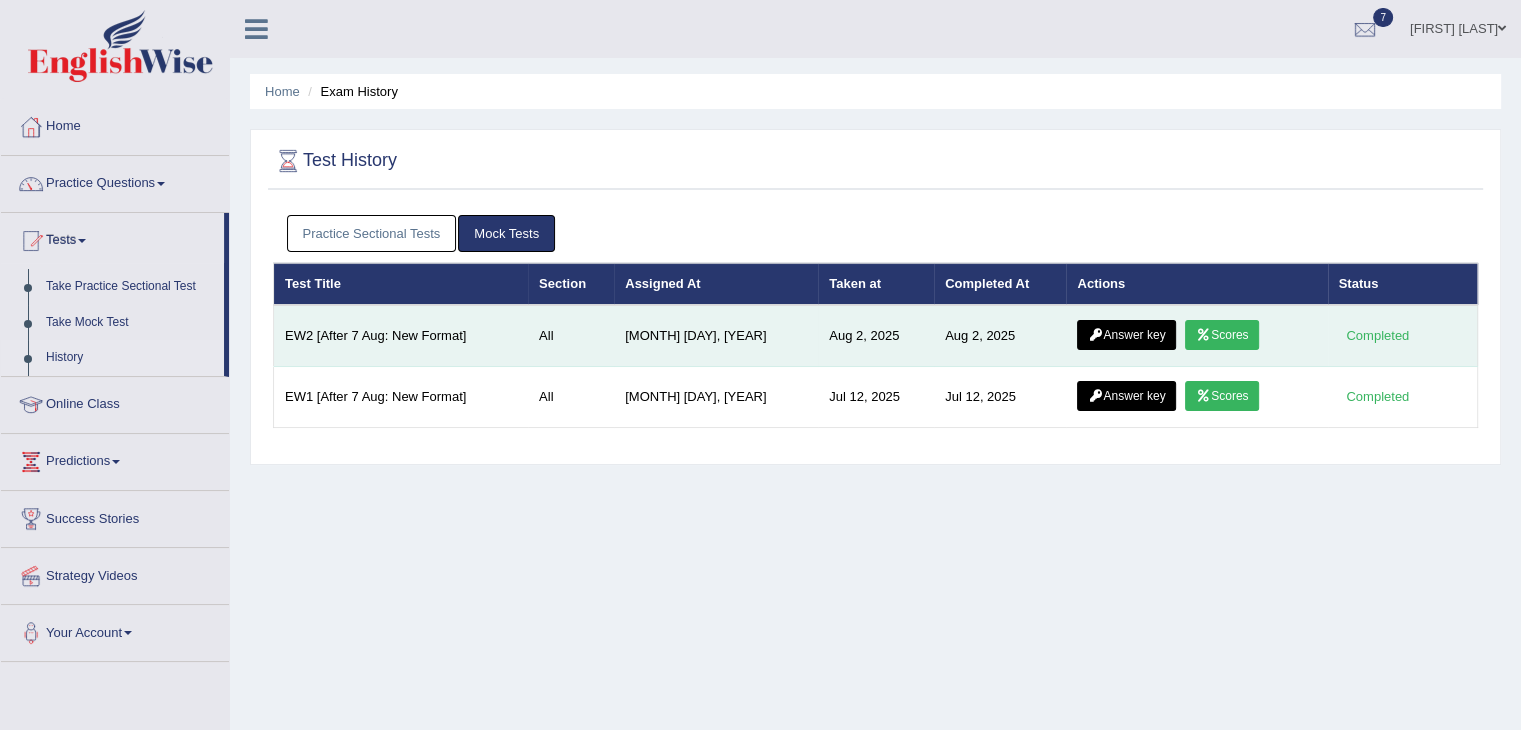 click on "Scores" at bounding box center [1222, 335] 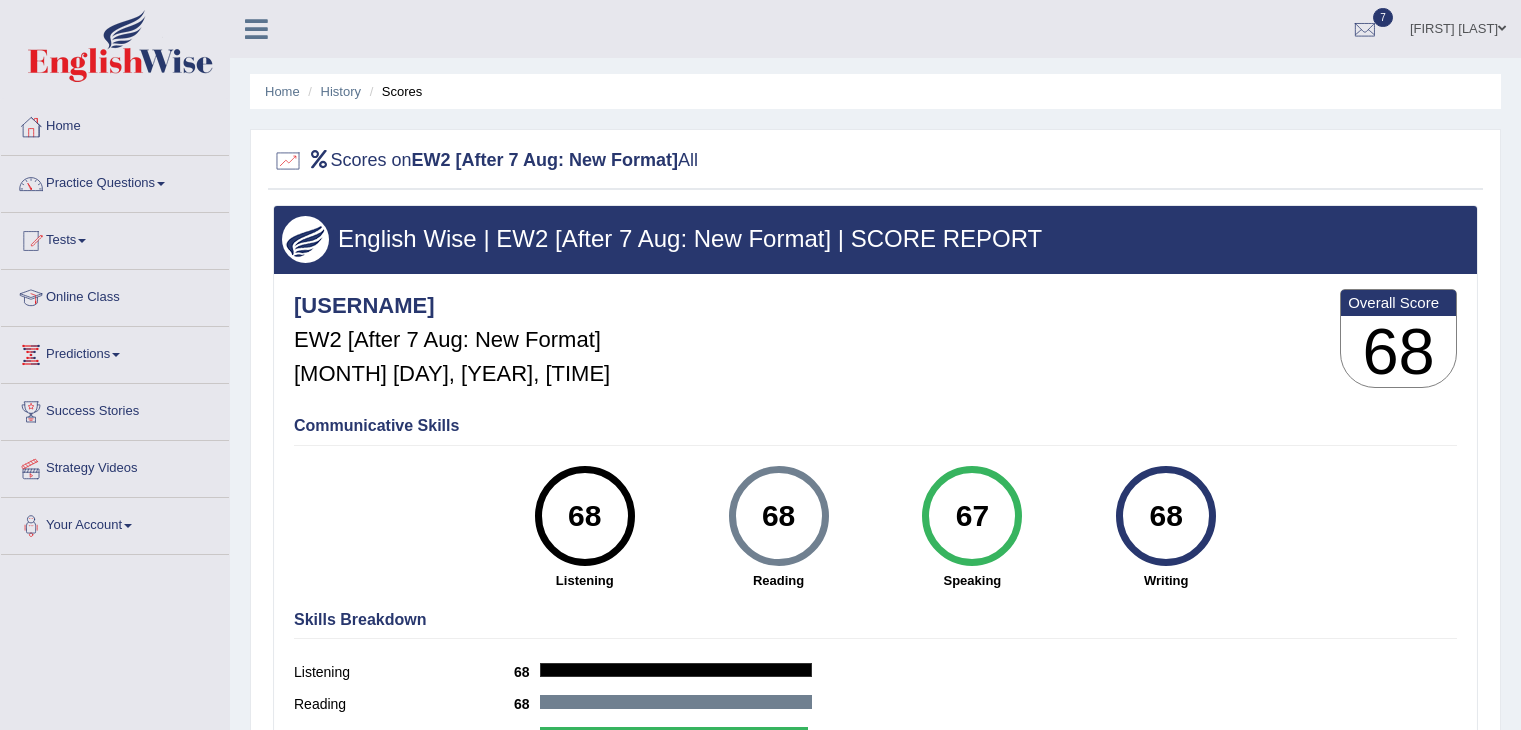 scroll, scrollTop: 0, scrollLeft: 0, axis: both 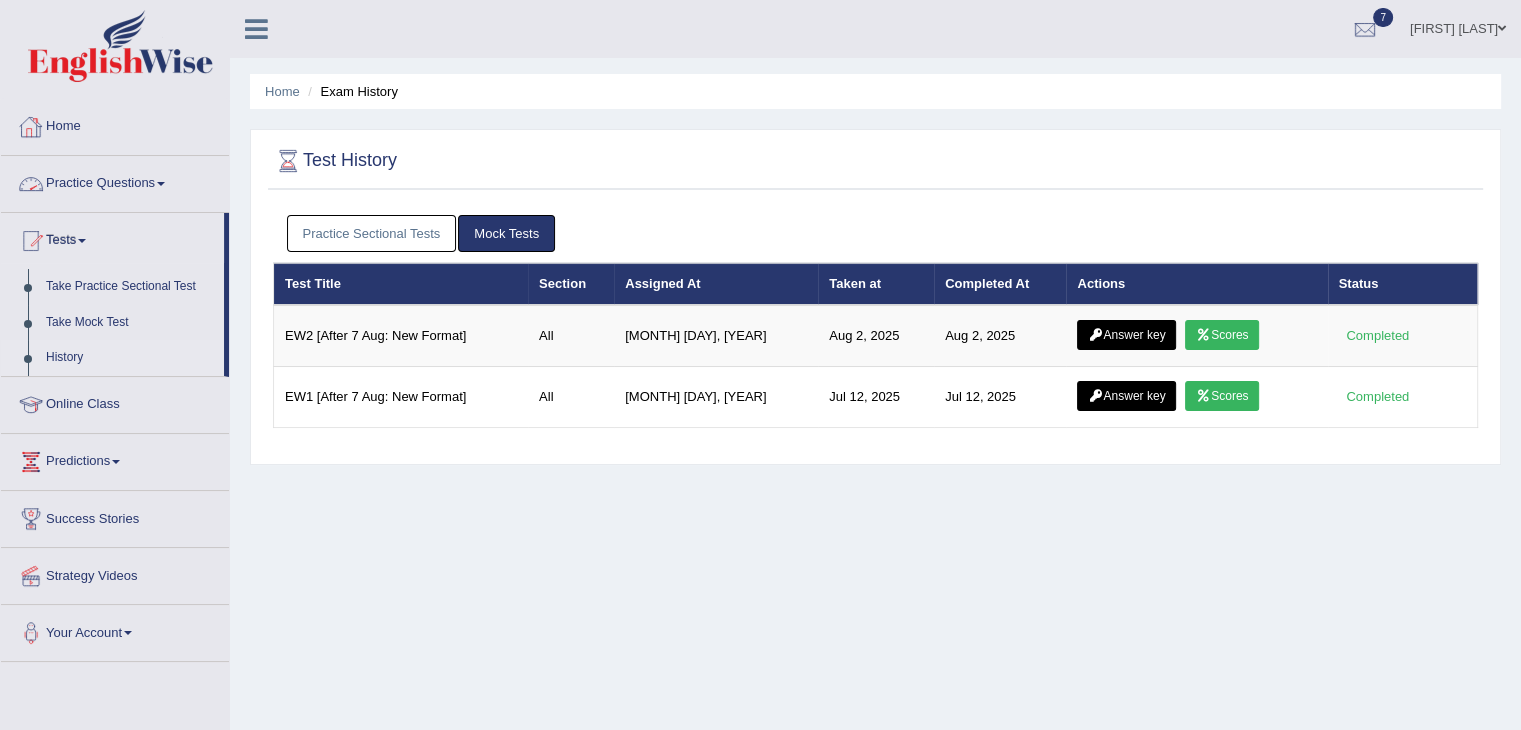 click on "Practice Sectional Tests" at bounding box center [372, 233] 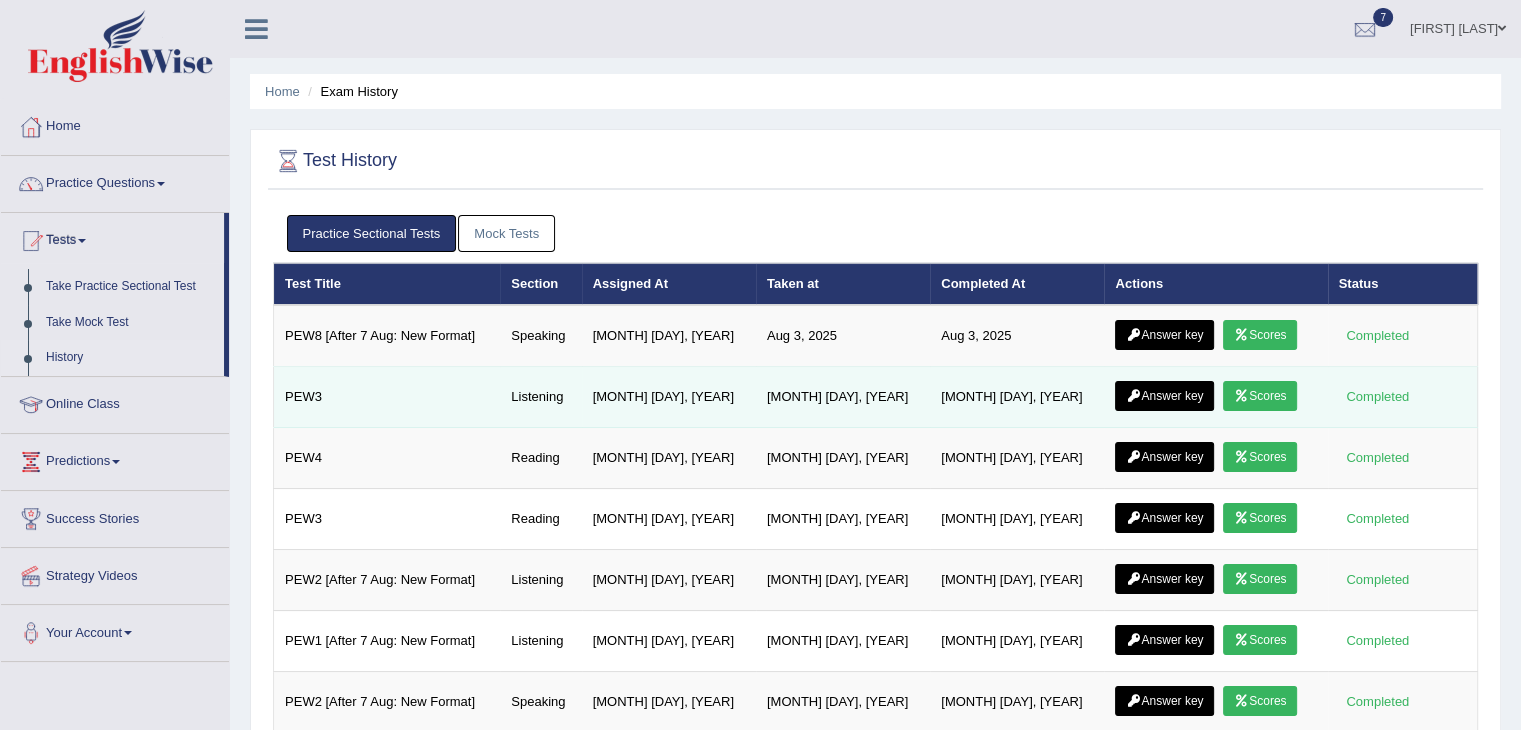 click on "Scores" at bounding box center (1260, 396) 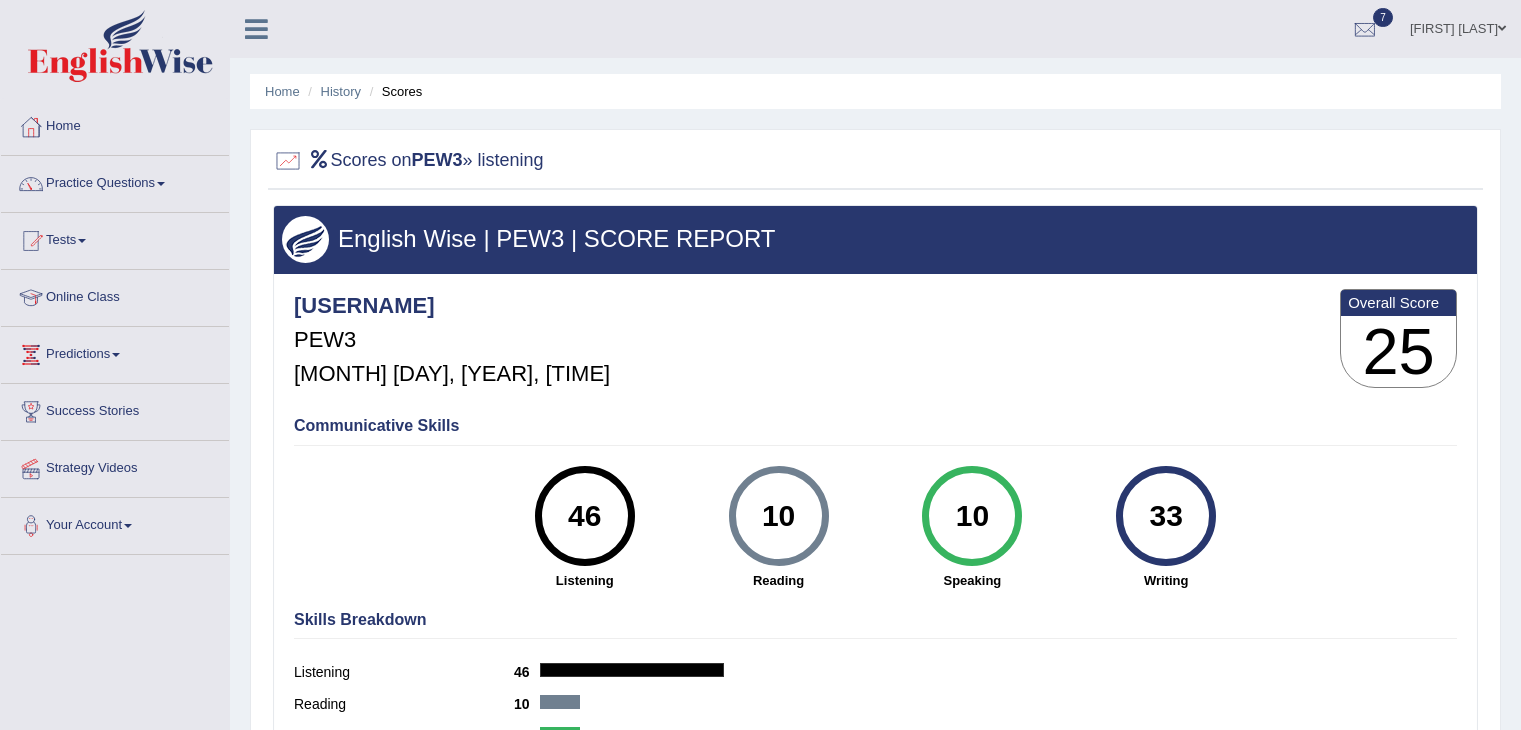 scroll, scrollTop: 0, scrollLeft: 0, axis: both 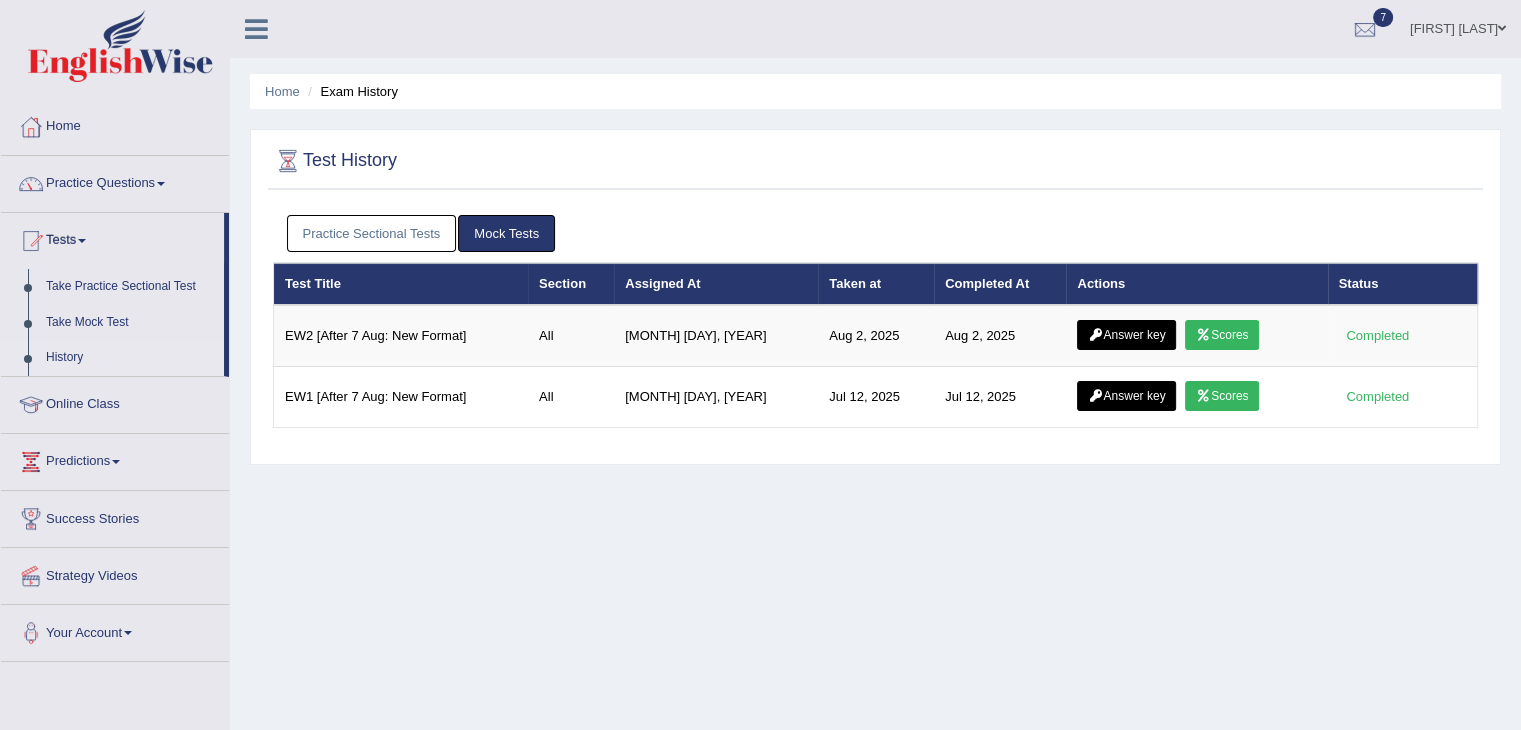 click on "Practice Sectional Tests" at bounding box center [372, 233] 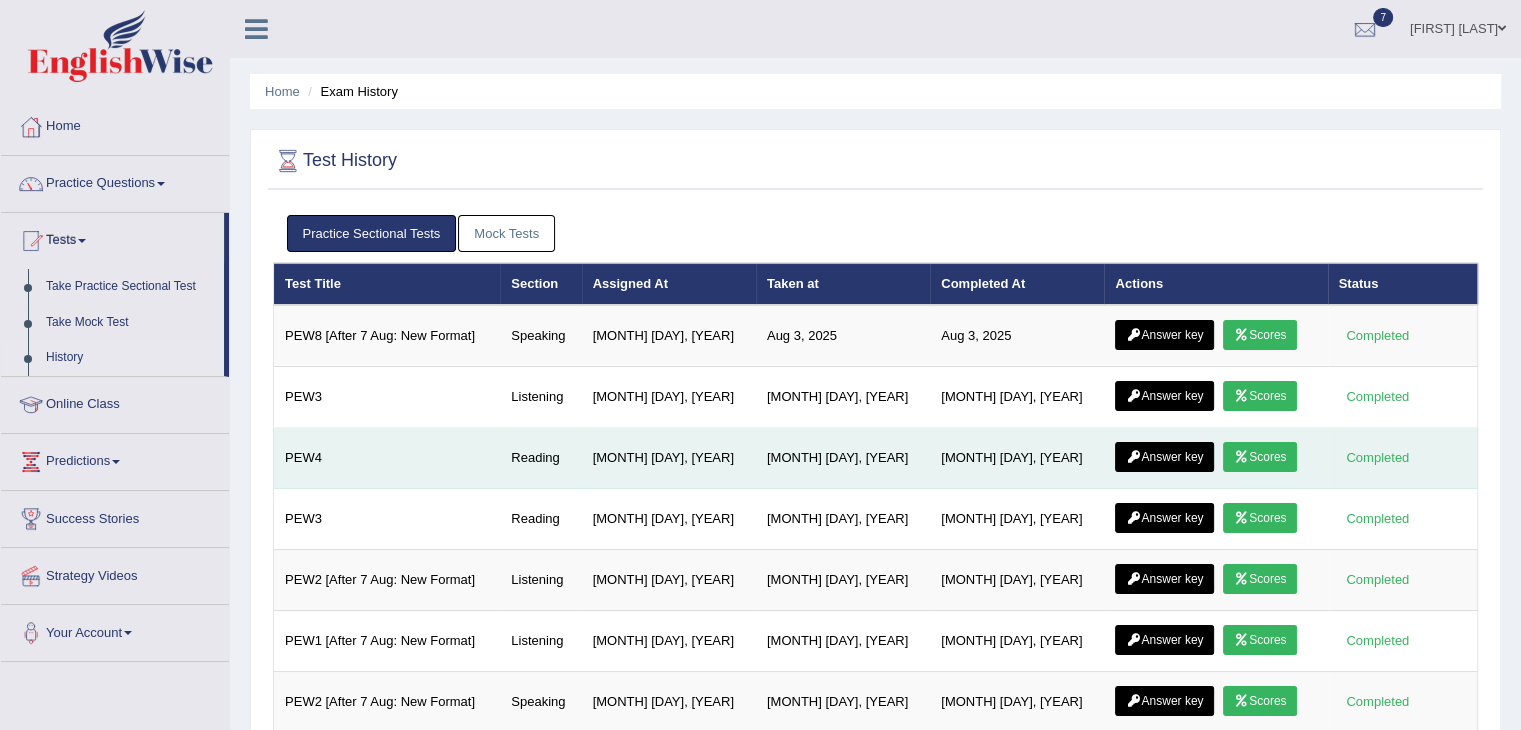 click on "Scores" at bounding box center [1260, 457] 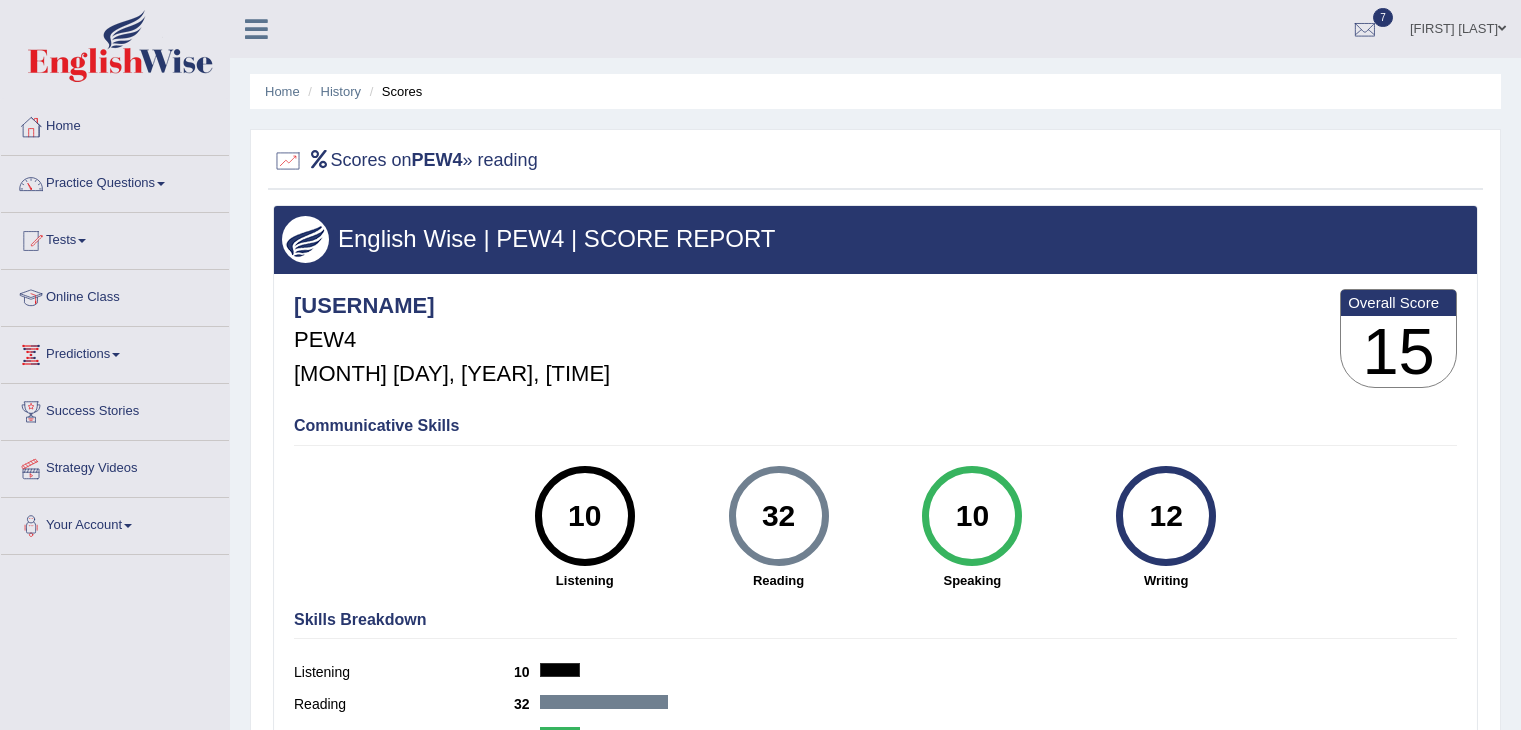scroll, scrollTop: 0, scrollLeft: 0, axis: both 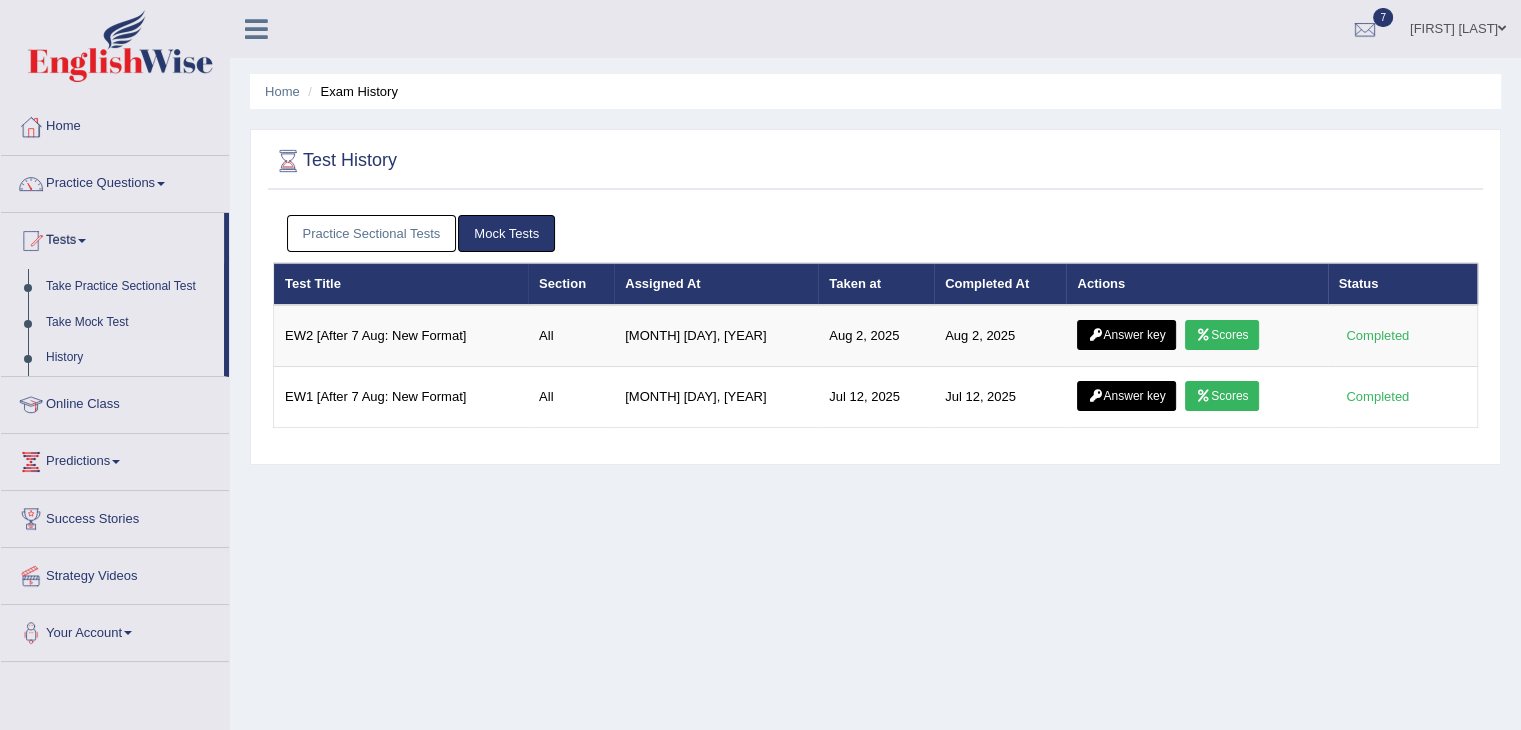 click on "Practice Sectional Tests" at bounding box center [372, 233] 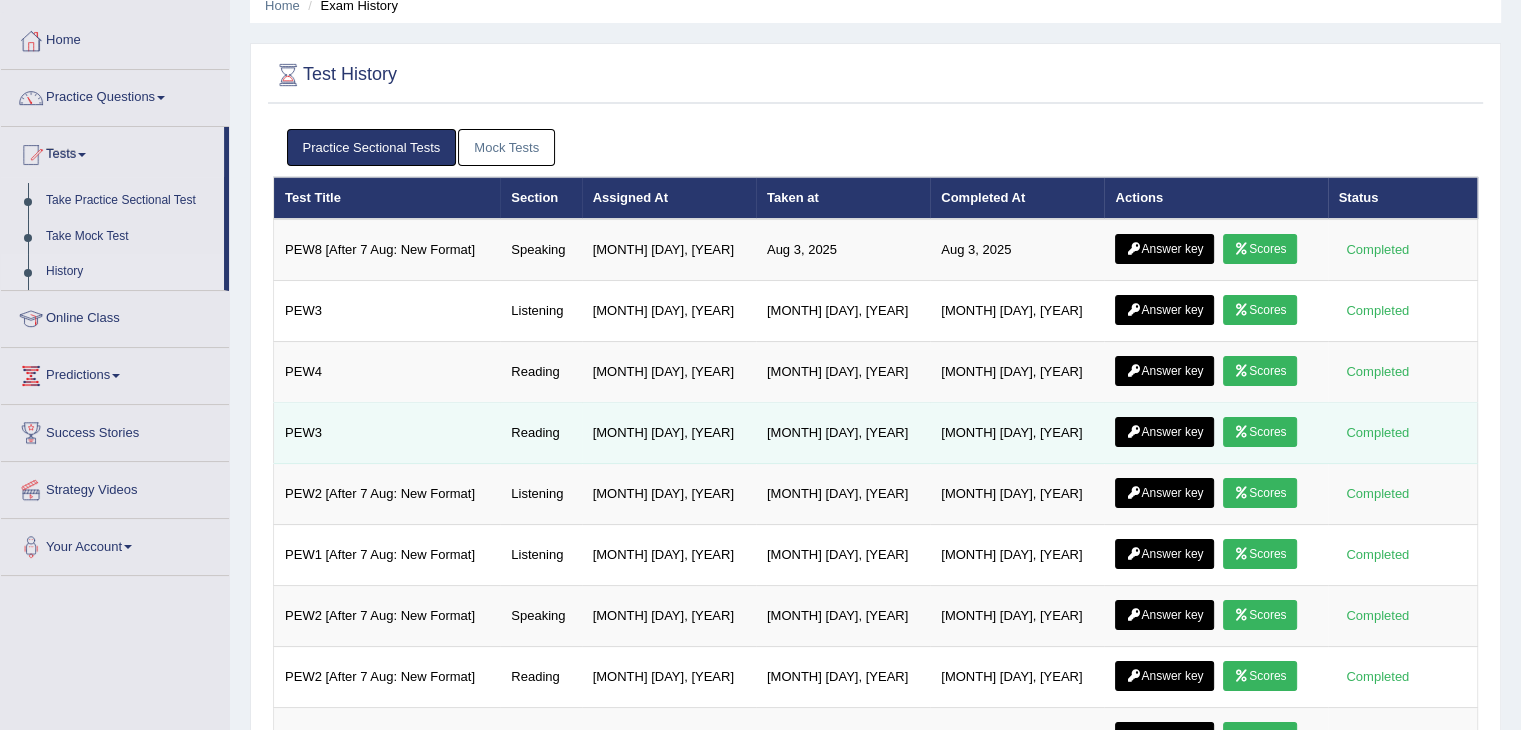 scroll, scrollTop: 87, scrollLeft: 0, axis: vertical 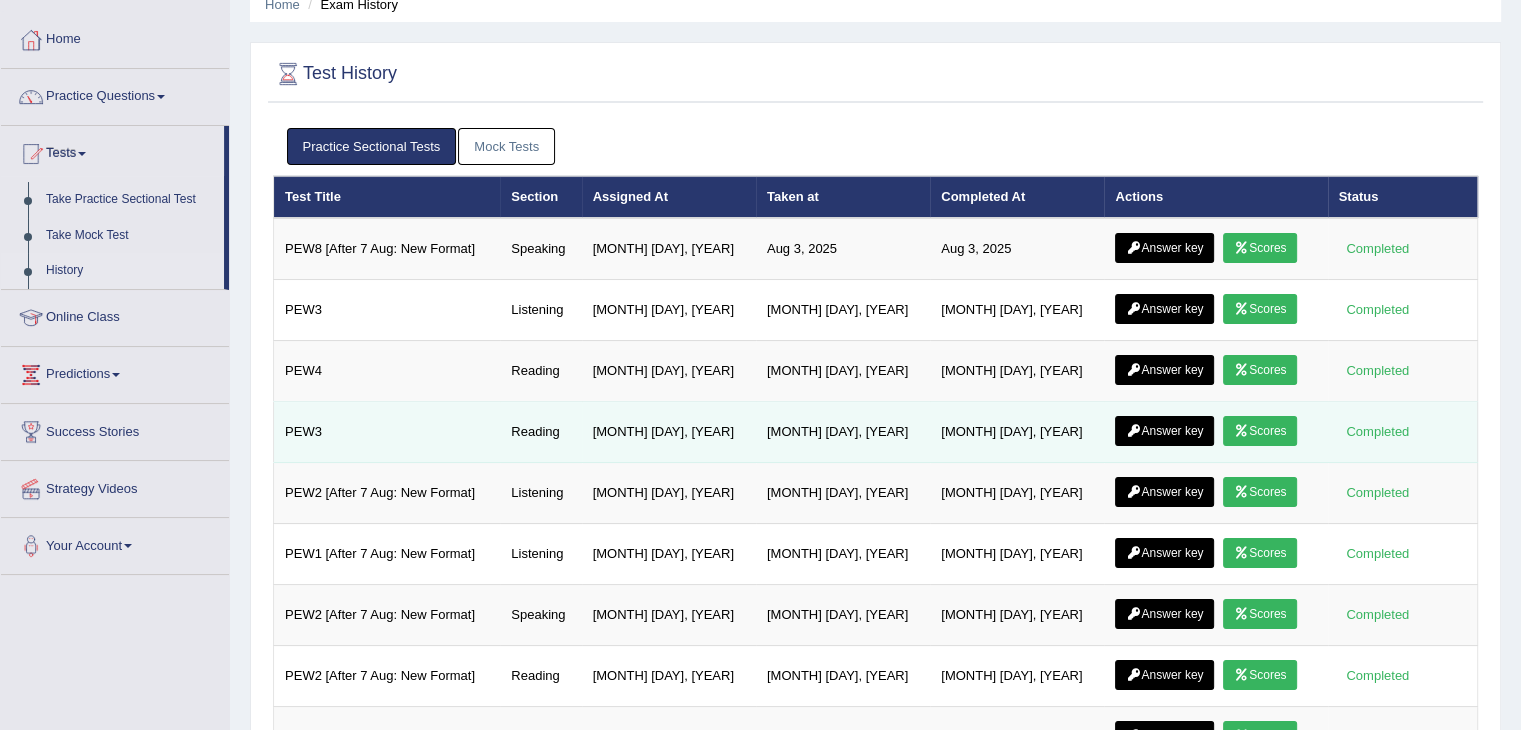 click on "Scores" at bounding box center (1260, 431) 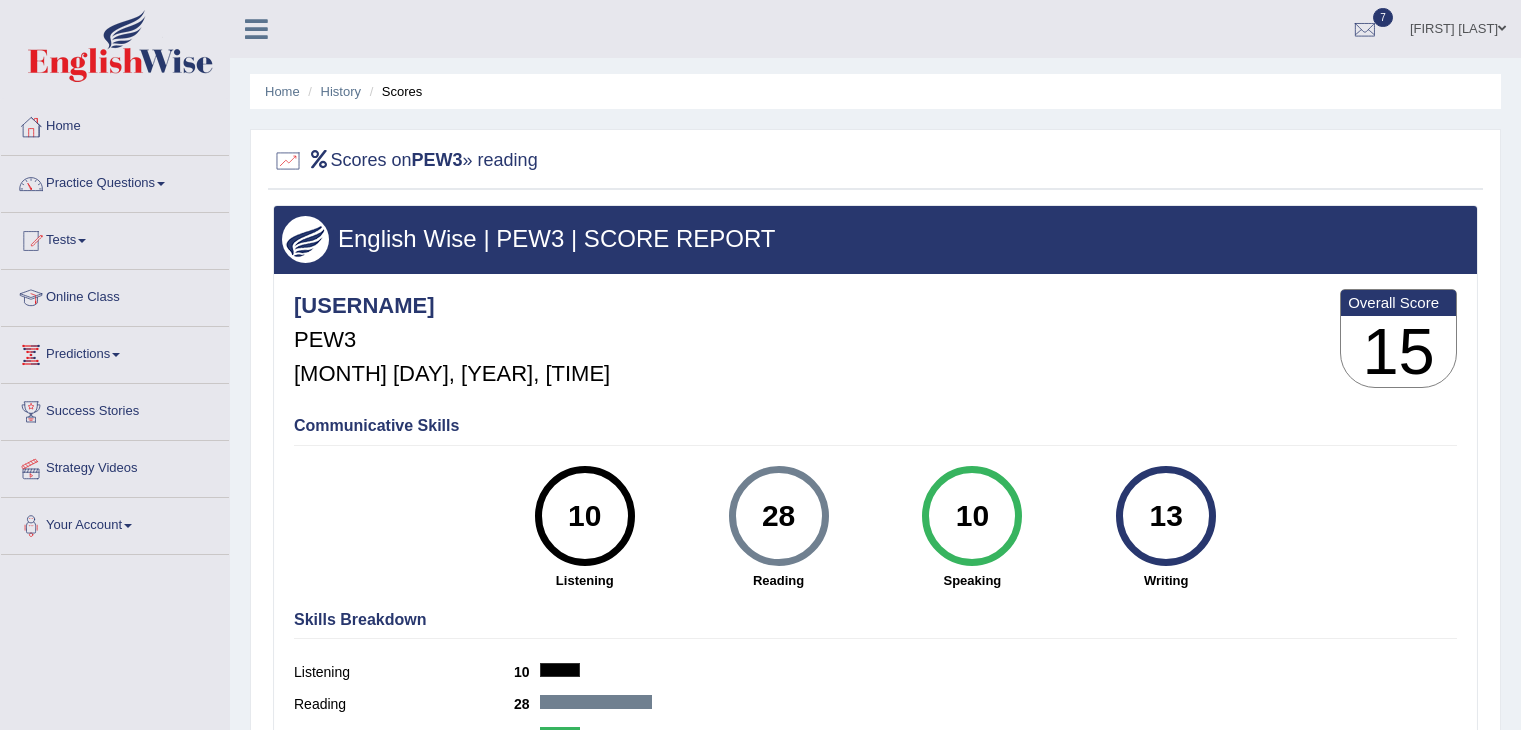 scroll, scrollTop: 0, scrollLeft: 0, axis: both 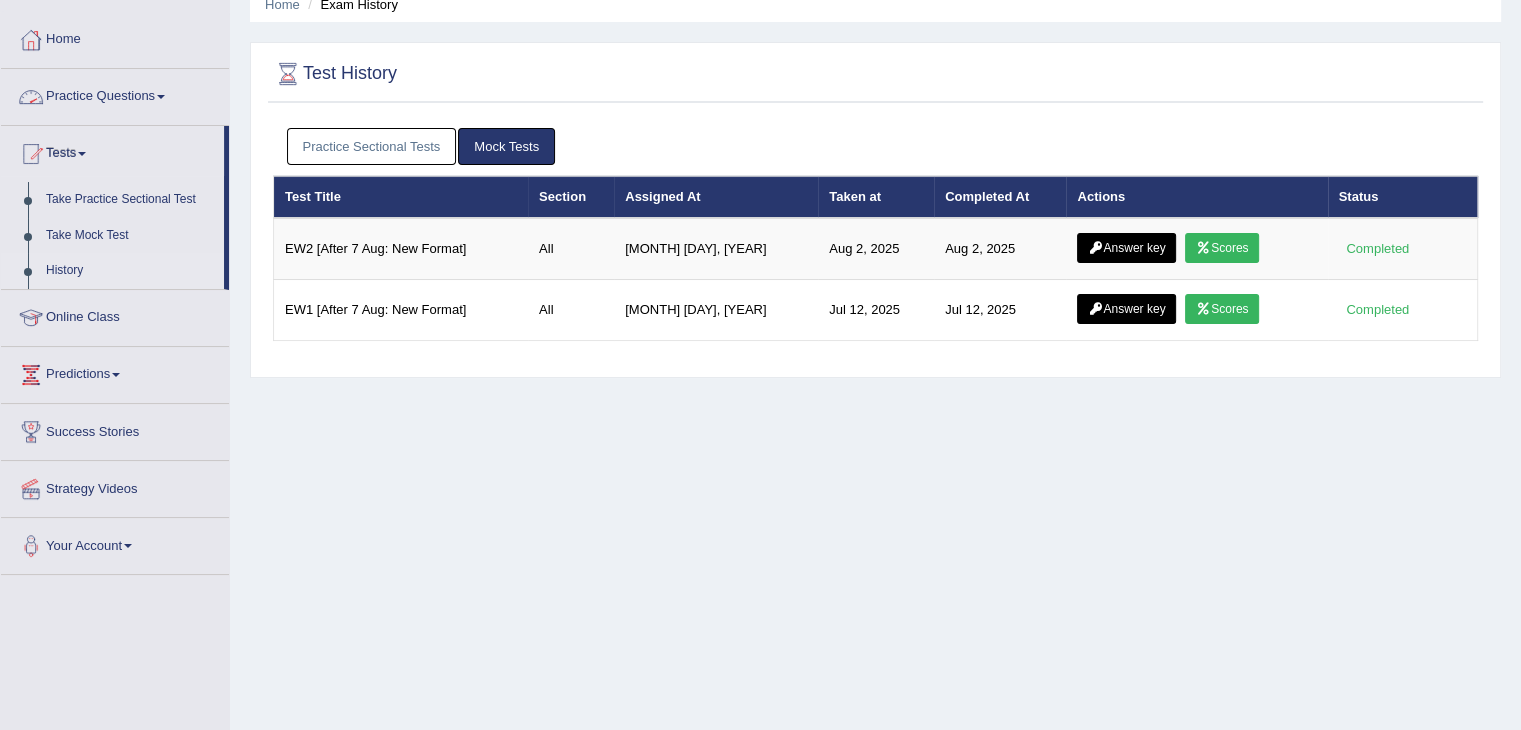 click on "Practice Sectional Tests" at bounding box center [372, 146] 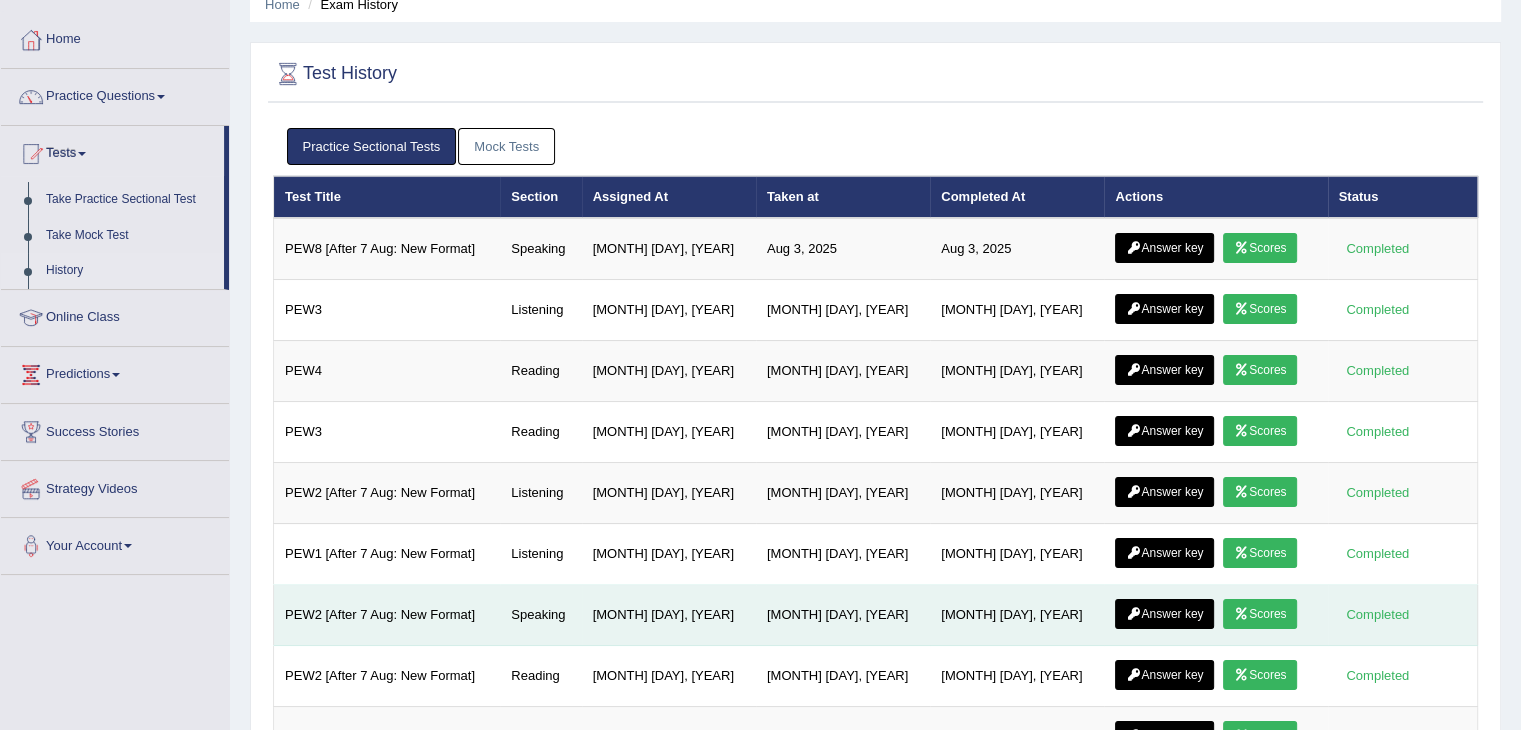 click on "Scores" at bounding box center (1260, 614) 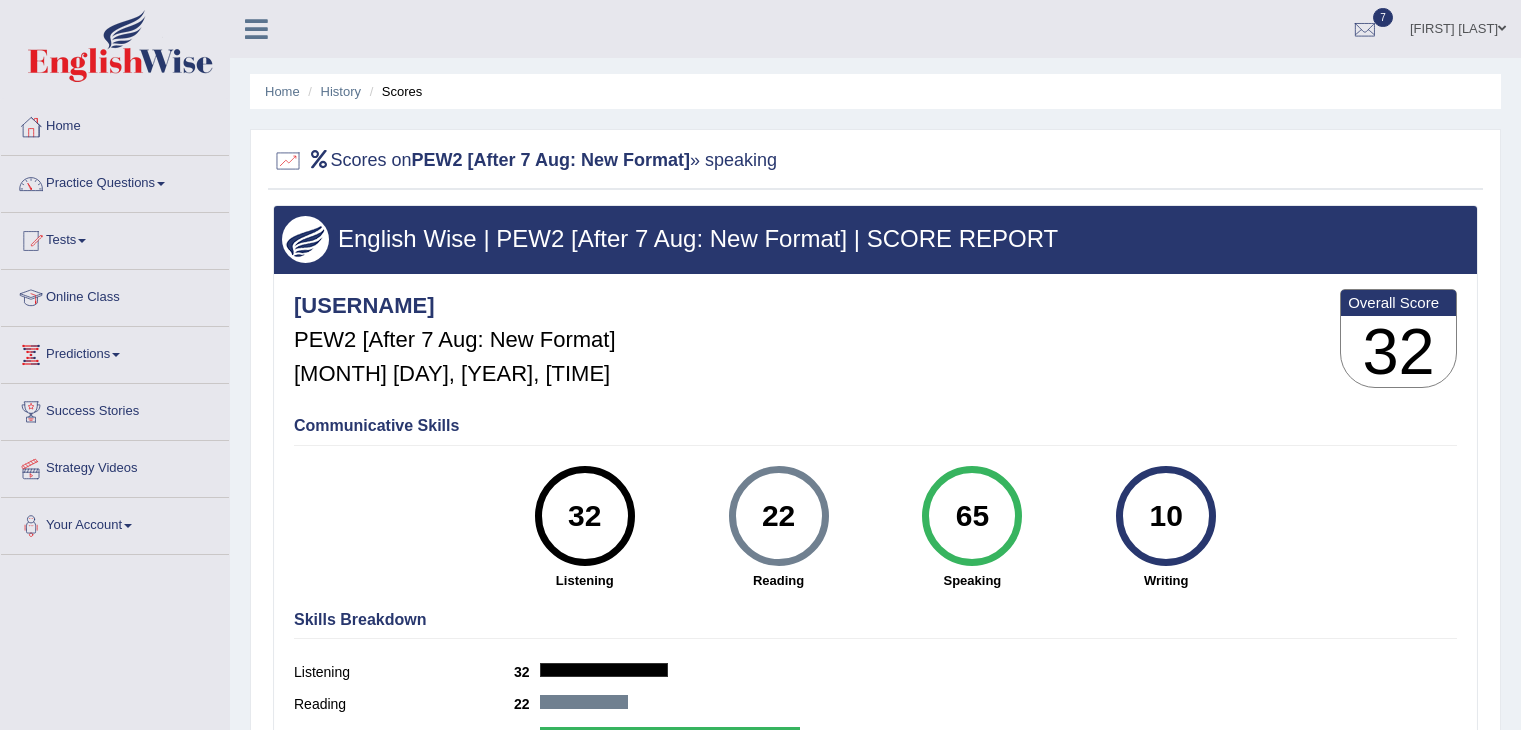 scroll, scrollTop: 0, scrollLeft: 0, axis: both 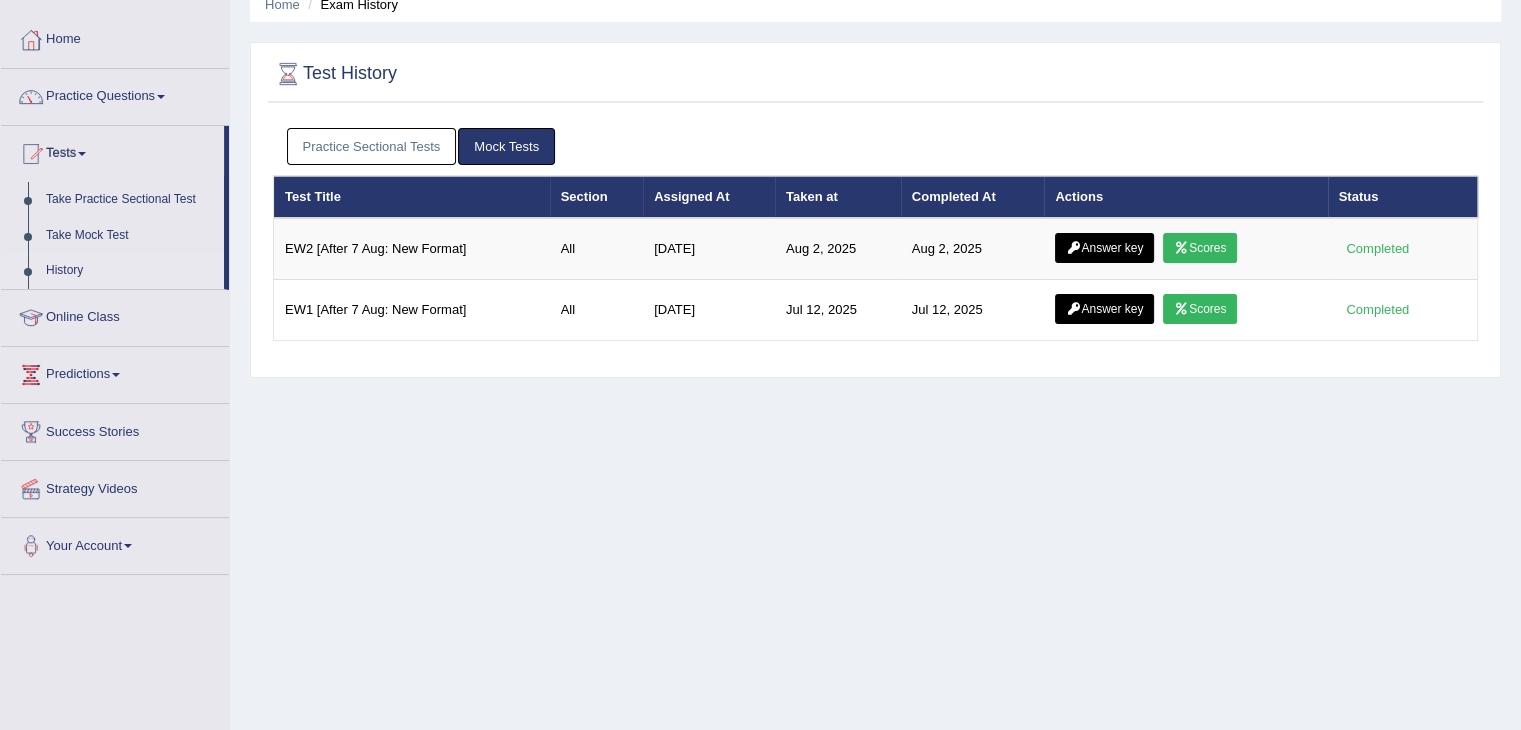 click on "Practice Sectional Tests" at bounding box center (372, 146) 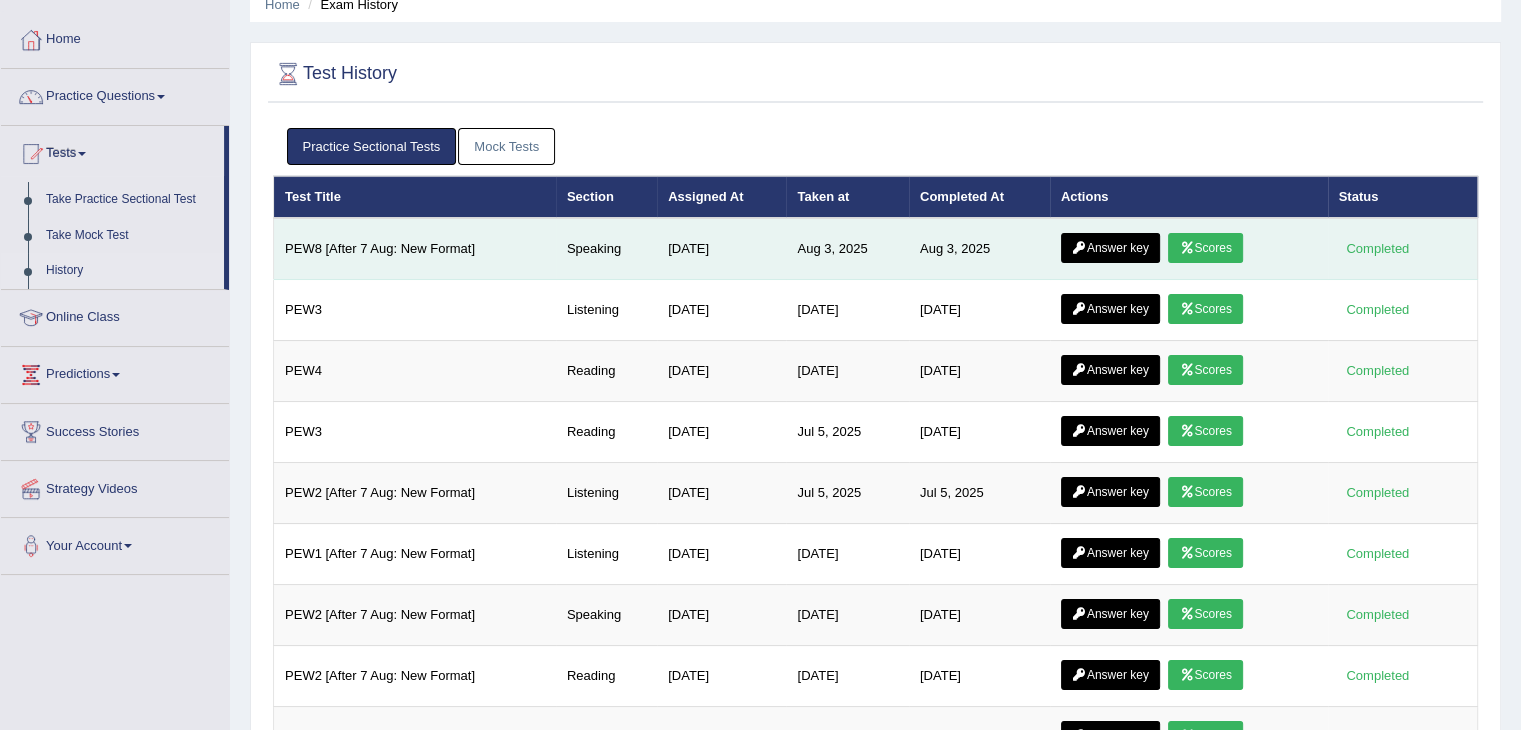 click on "Scores" at bounding box center (1205, 248) 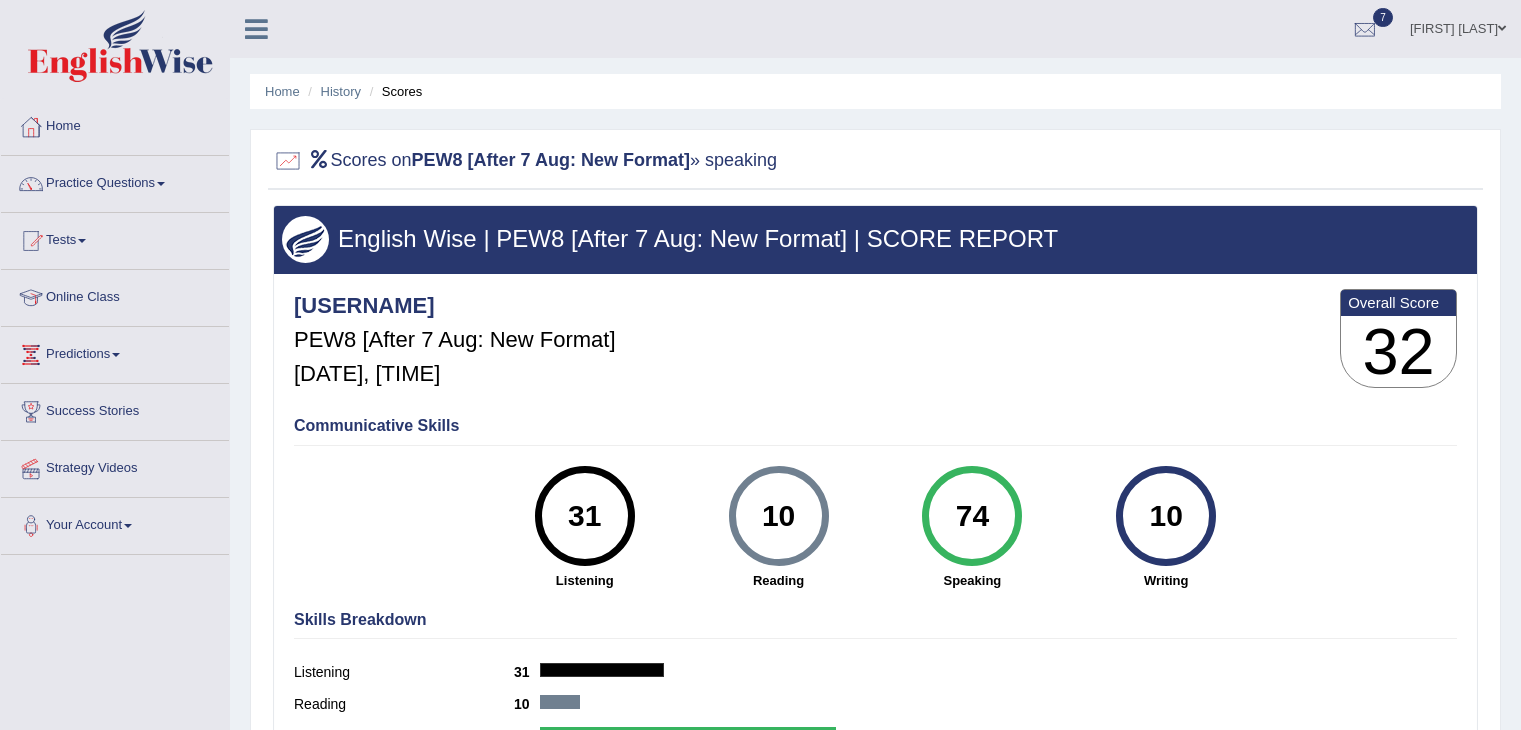 scroll, scrollTop: 0, scrollLeft: 0, axis: both 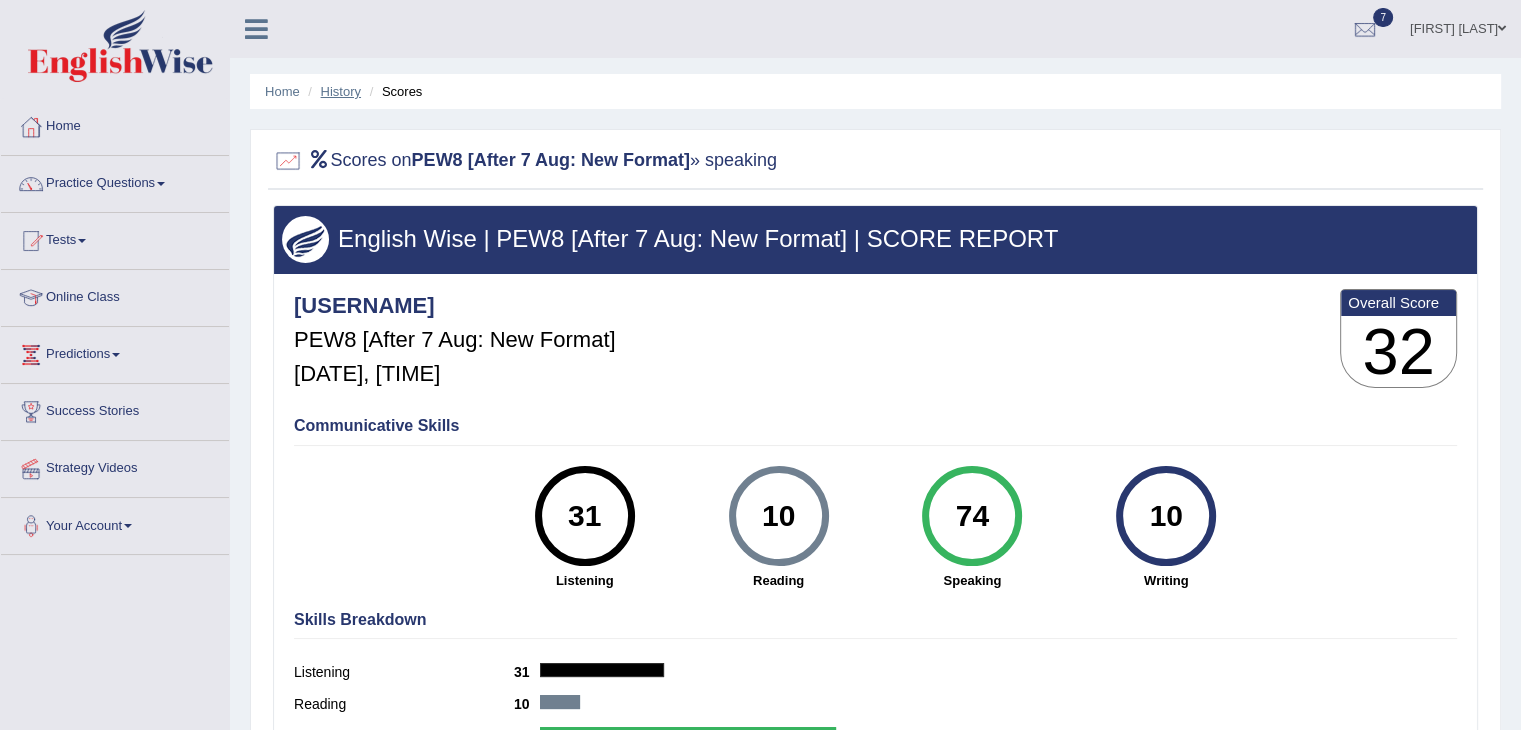 click on "History" at bounding box center [341, 91] 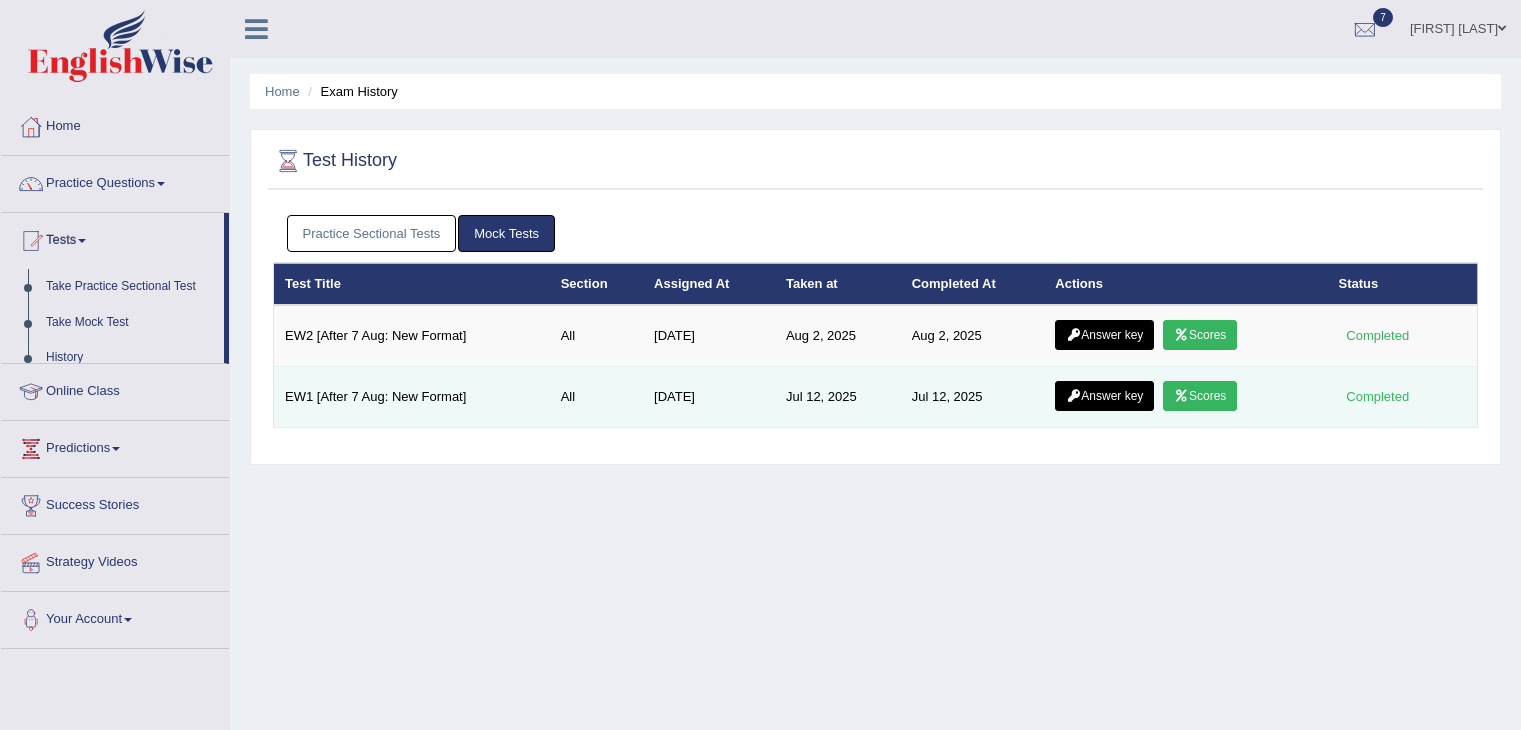 scroll, scrollTop: 0, scrollLeft: 0, axis: both 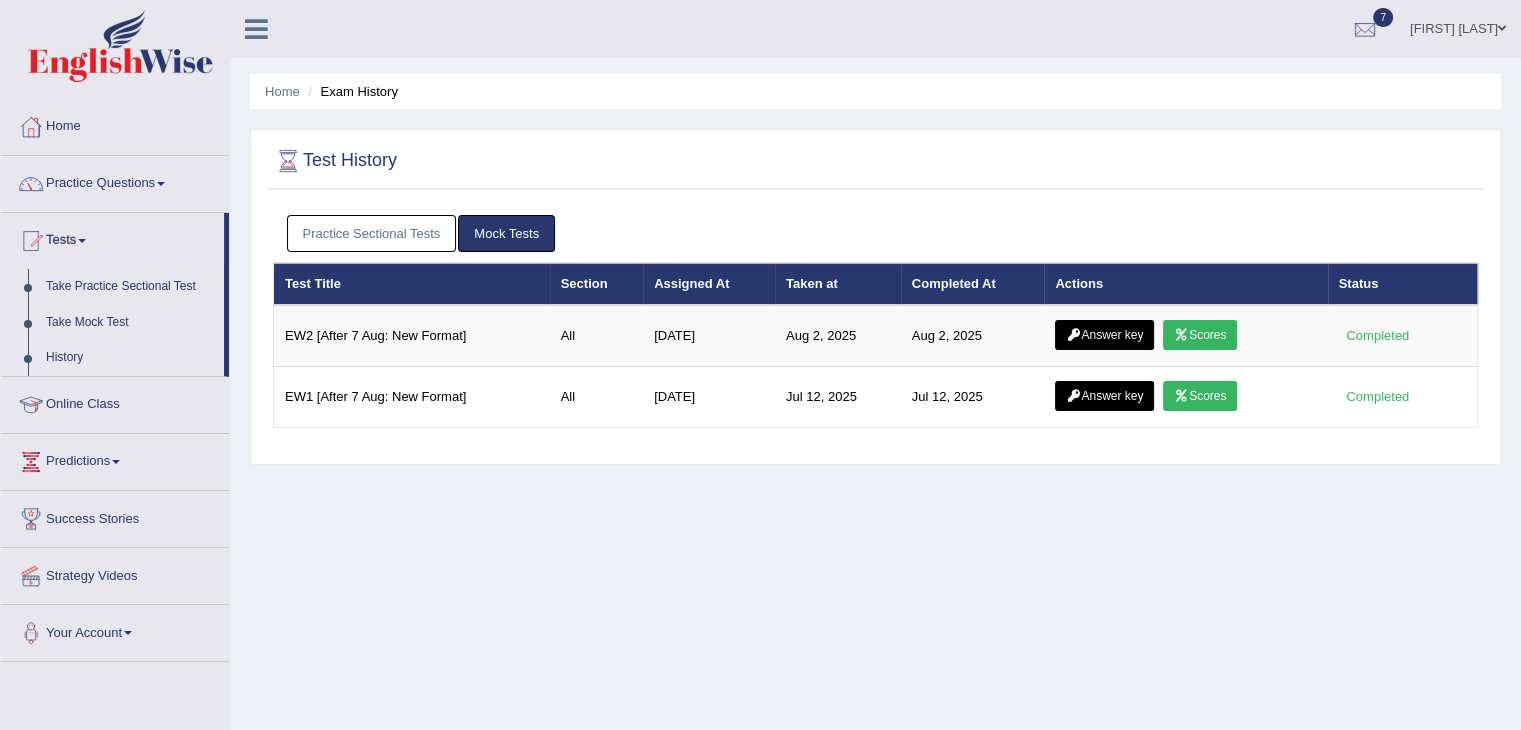 click on "Practice Sectional Tests" at bounding box center (372, 233) 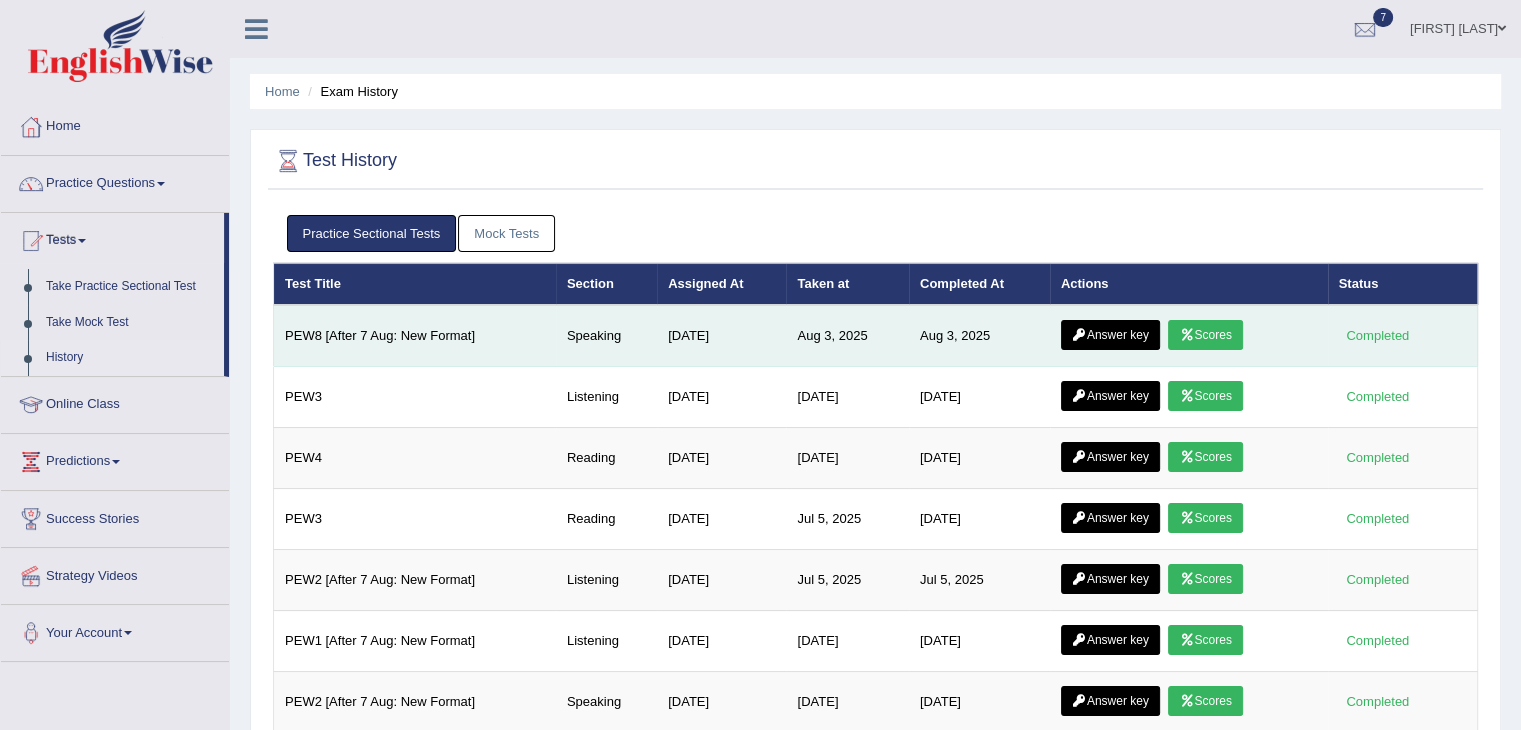 click on "Answer key" at bounding box center [1110, 335] 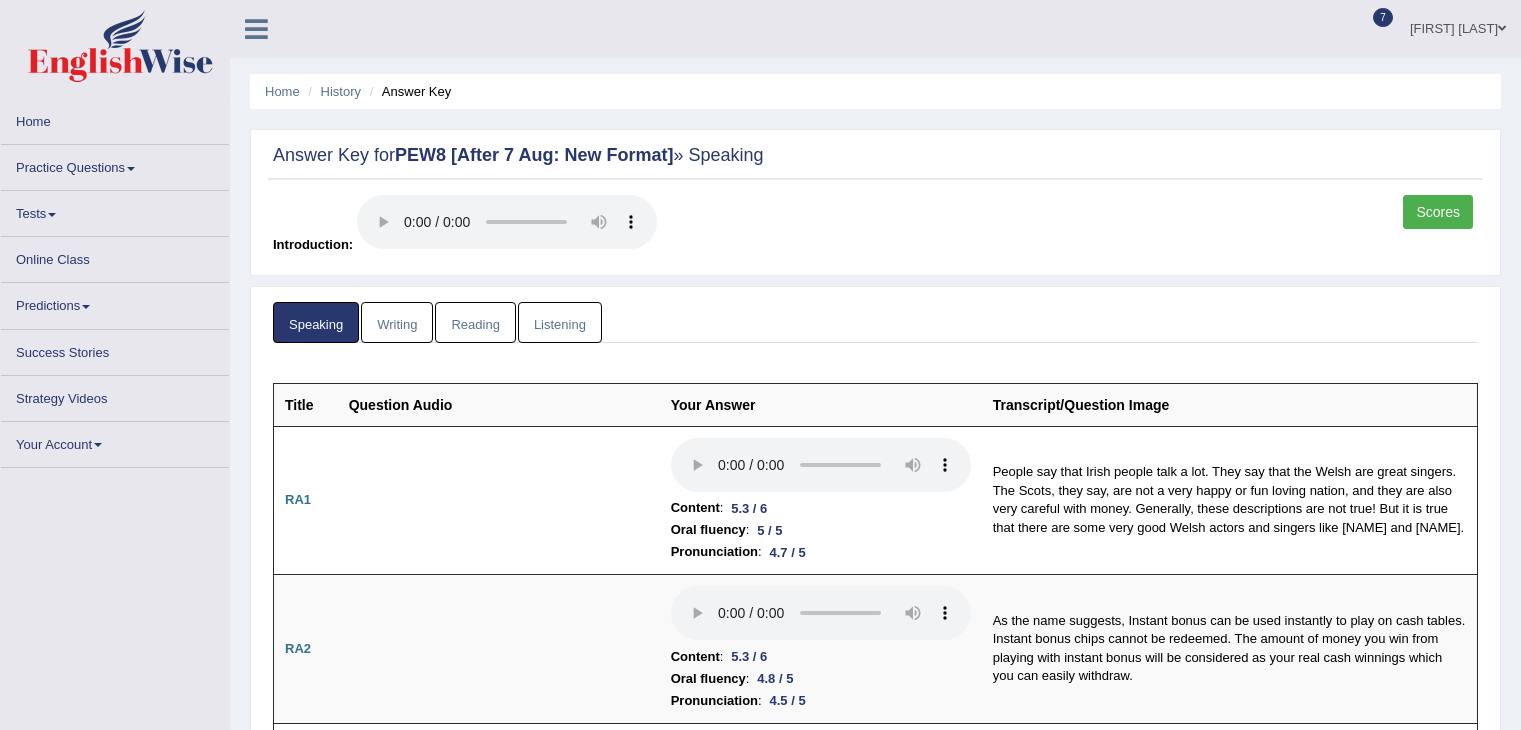 scroll, scrollTop: 0, scrollLeft: 0, axis: both 